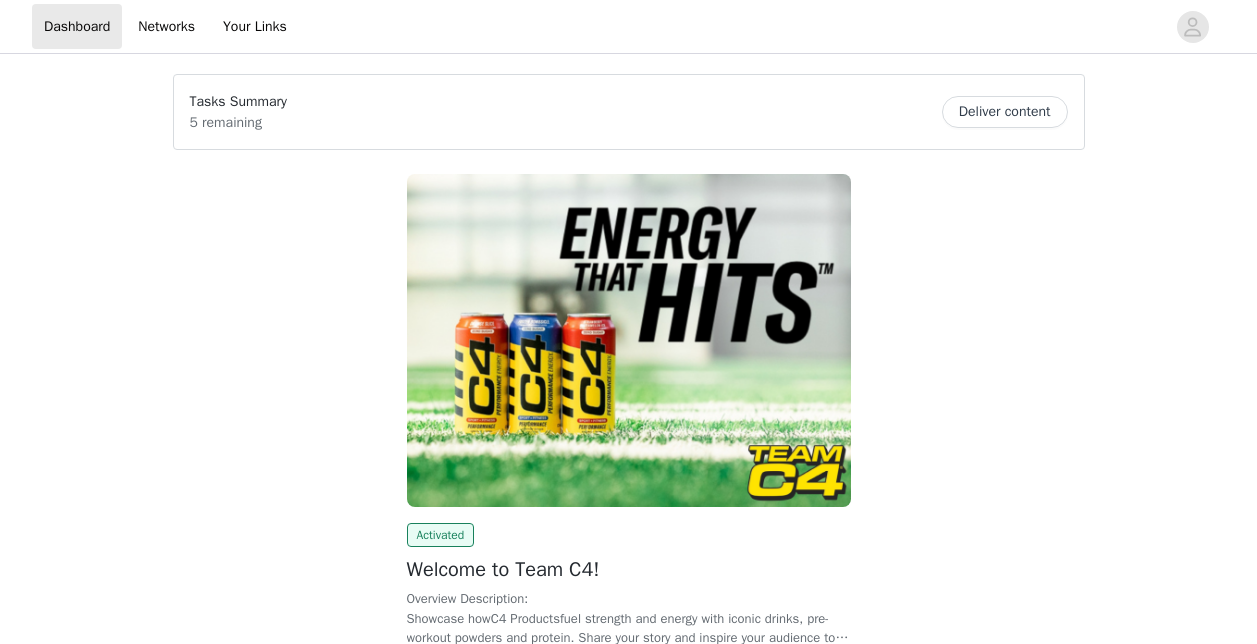 scroll, scrollTop: 0, scrollLeft: 0, axis: both 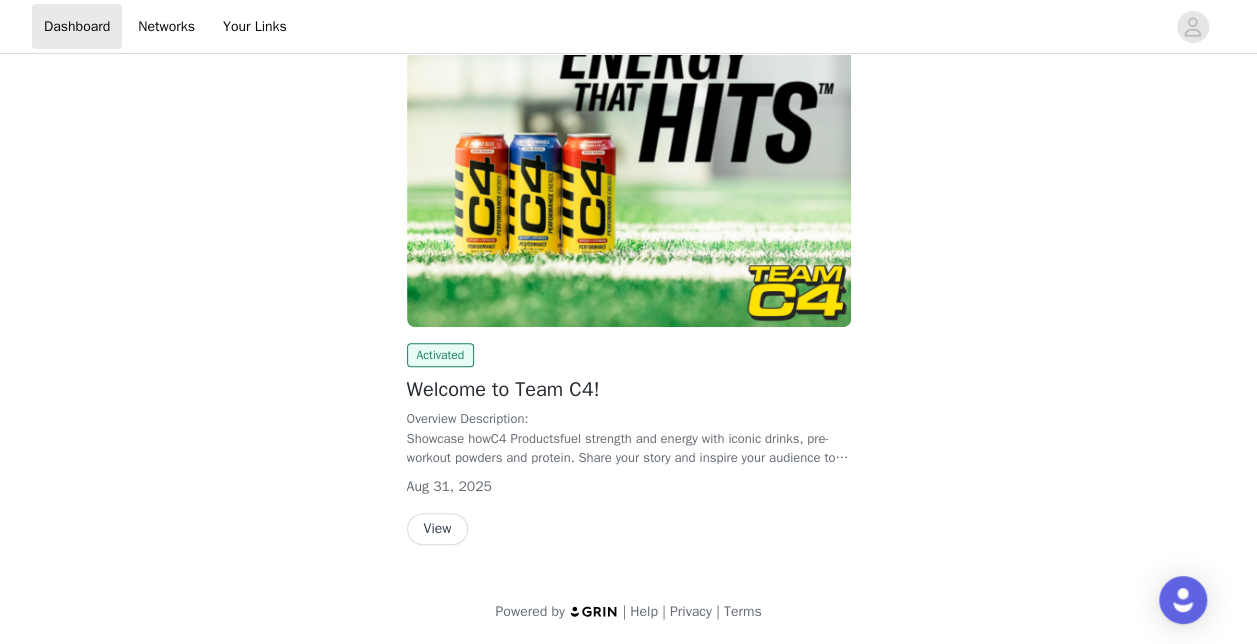 click on "View" at bounding box center [438, 529] 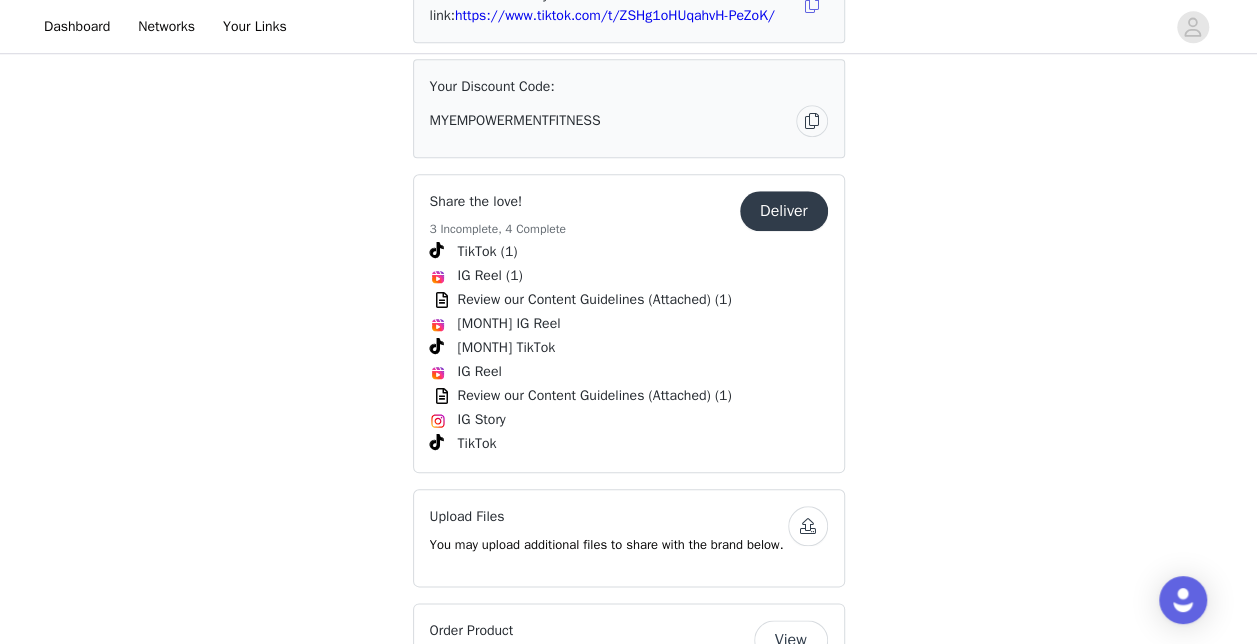 scroll, scrollTop: 845, scrollLeft: 0, axis: vertical 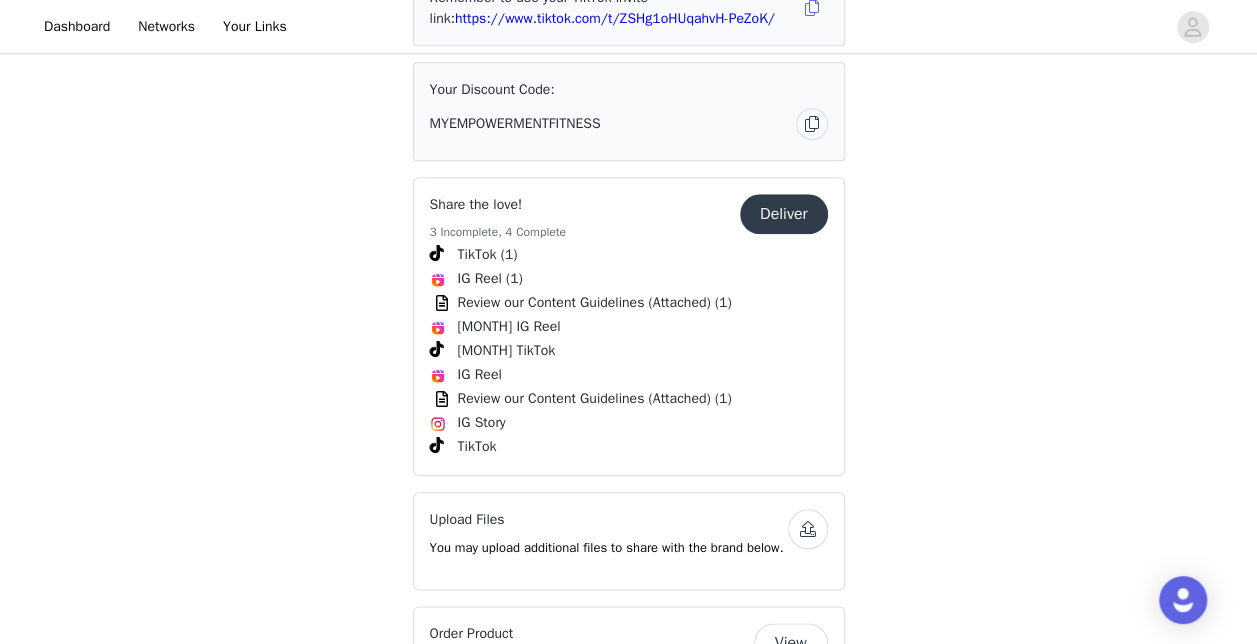 click on "Deliver" at bounding box center (784, 214) 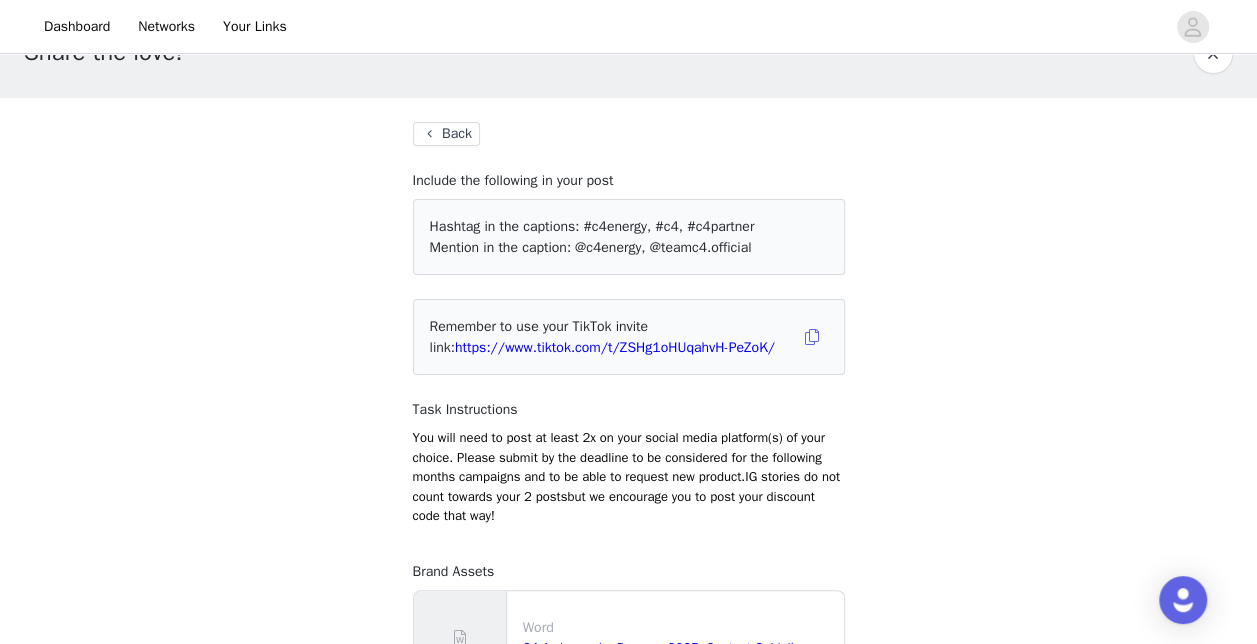 scroll, scrollTop: 49, scrollLeft: 0, axis: vertical 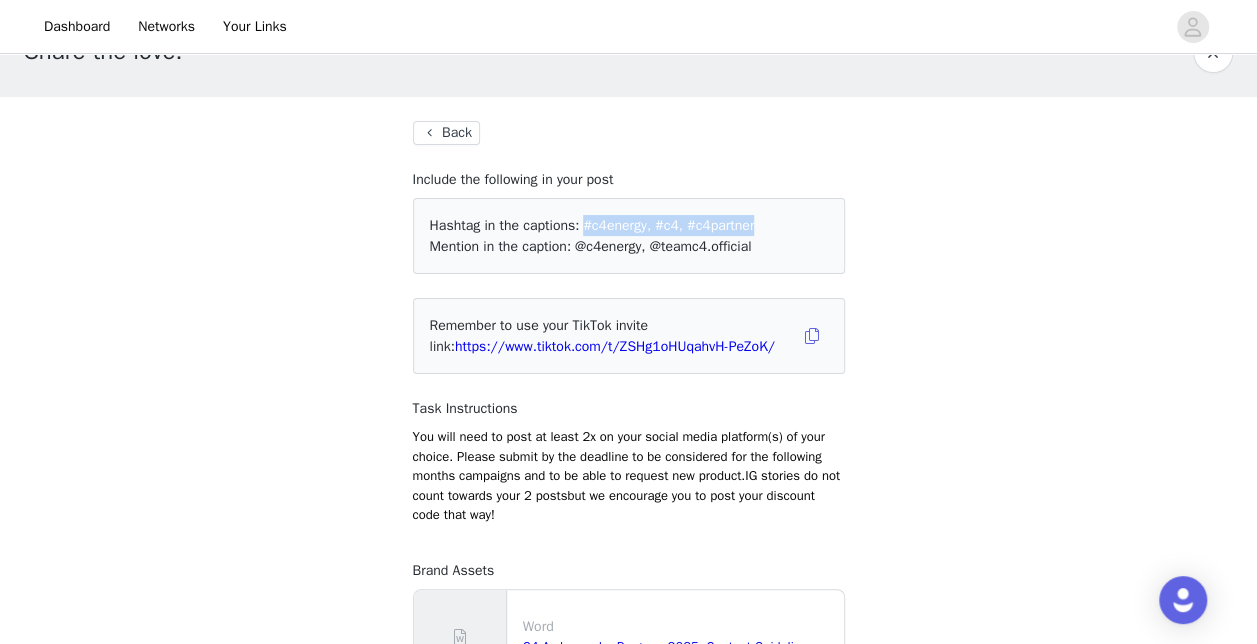 drag, startPoint x: 760, startPoint y: 222, endPoint x: 587, endPoint y: 232, distance: 173.28877 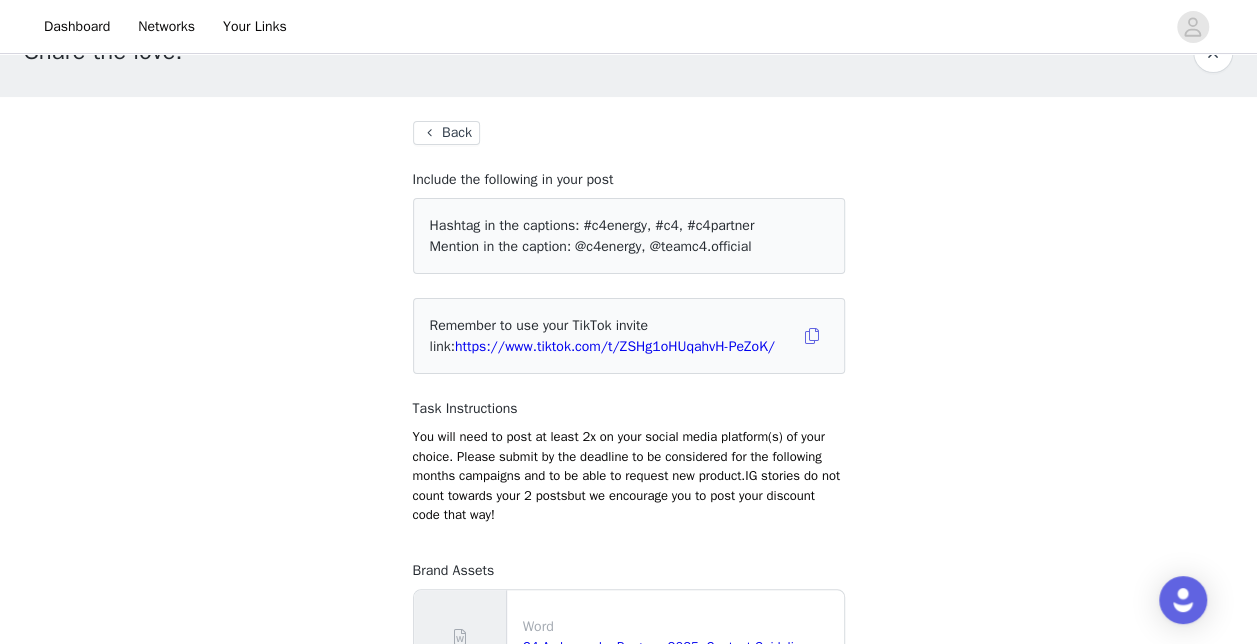 click on "Hashtag in the captions:" at bounding box center [505, 225] 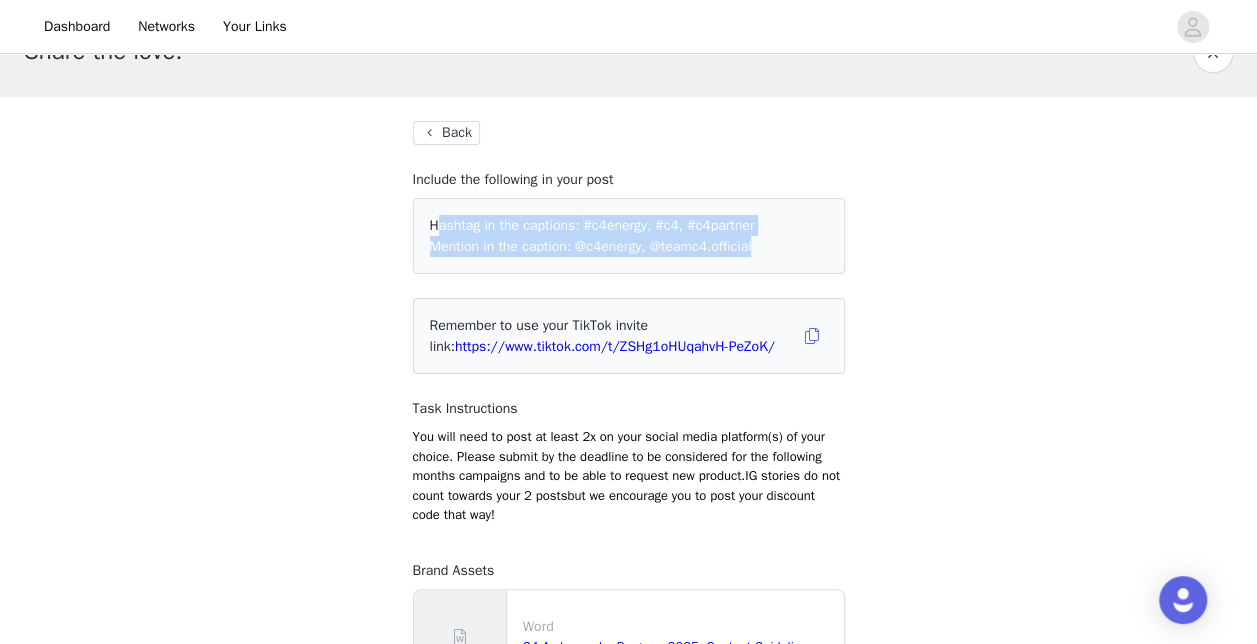 drag, startPoint x: 426, startPoint y: 220, endPoint x: 826, endPoint y: 244, distance: 400.71936 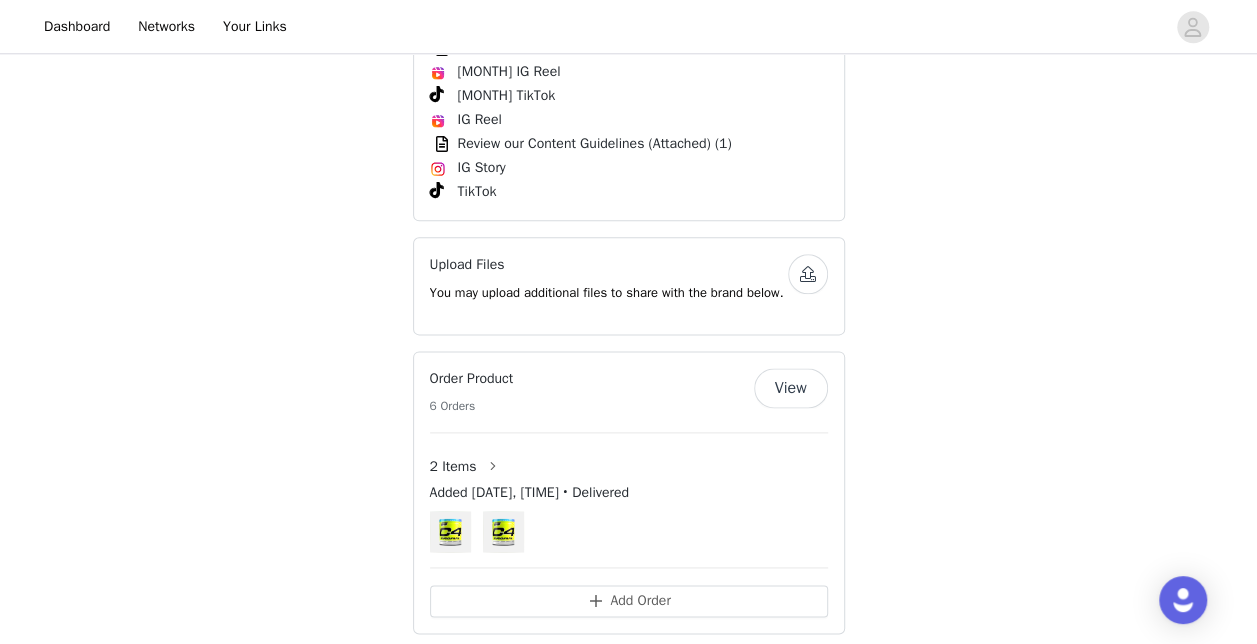 scroll, scrollTop: 1200, scrollLeft: 0, axis: vertical 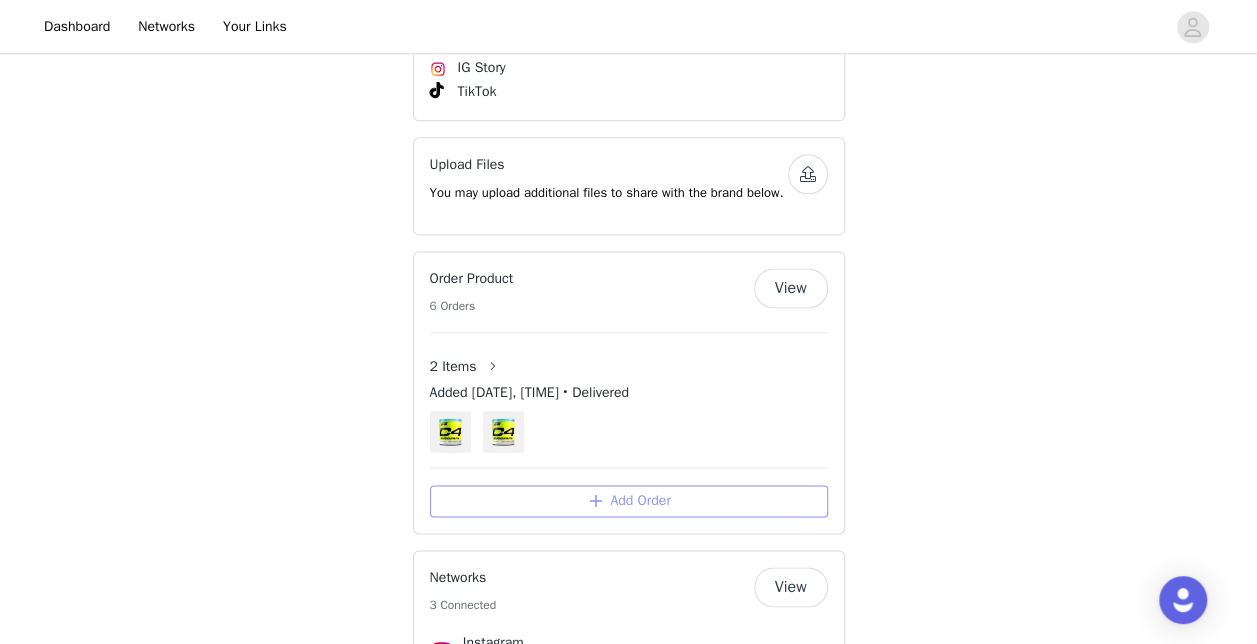 click on "Add Order" at bounding box center (629, 501) 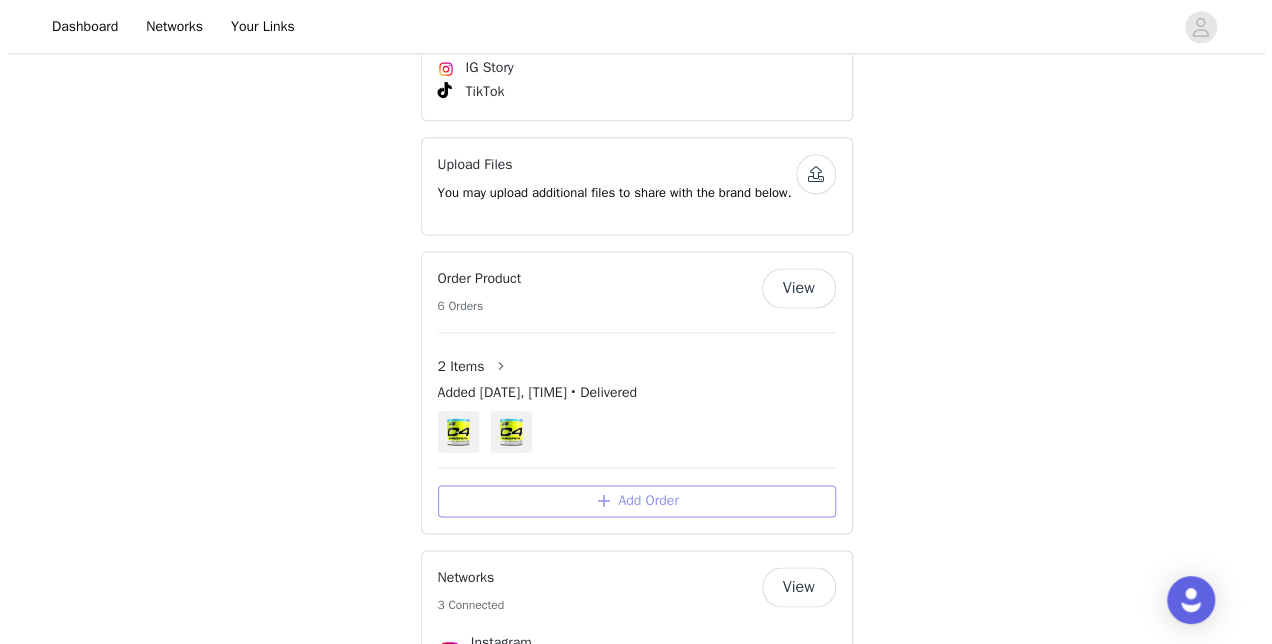 scroll, scrollTop: 0, scrollLeft: 0, axis: both 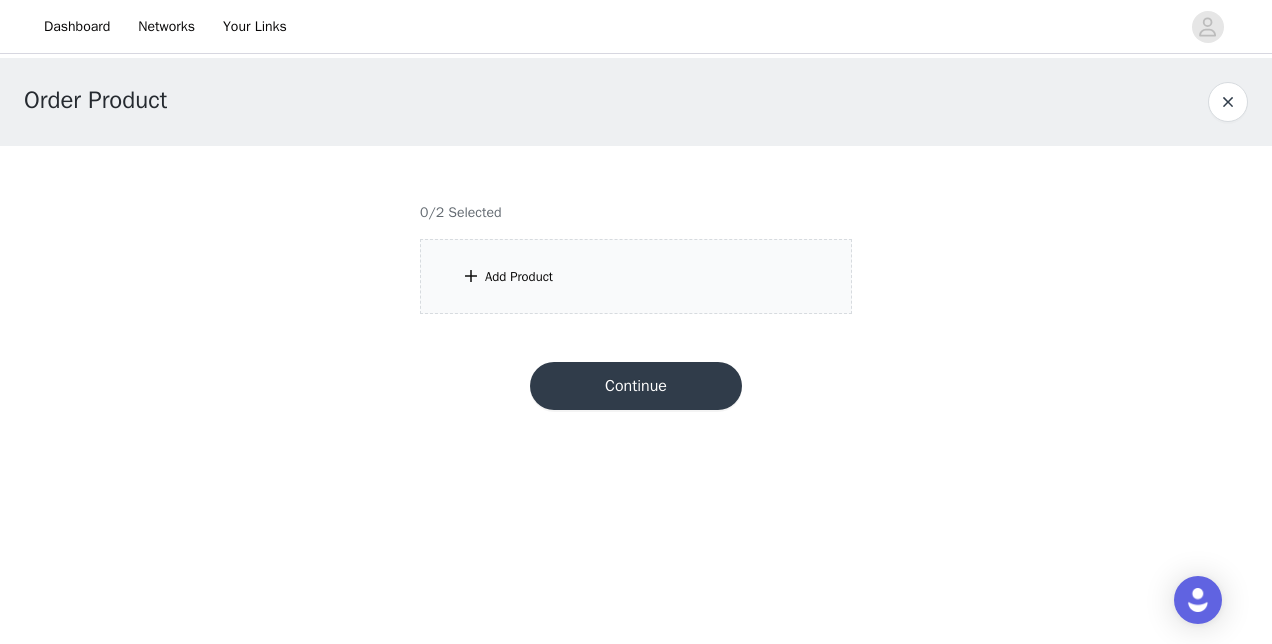 click on "Add Product" at bounding box center [636, 276] 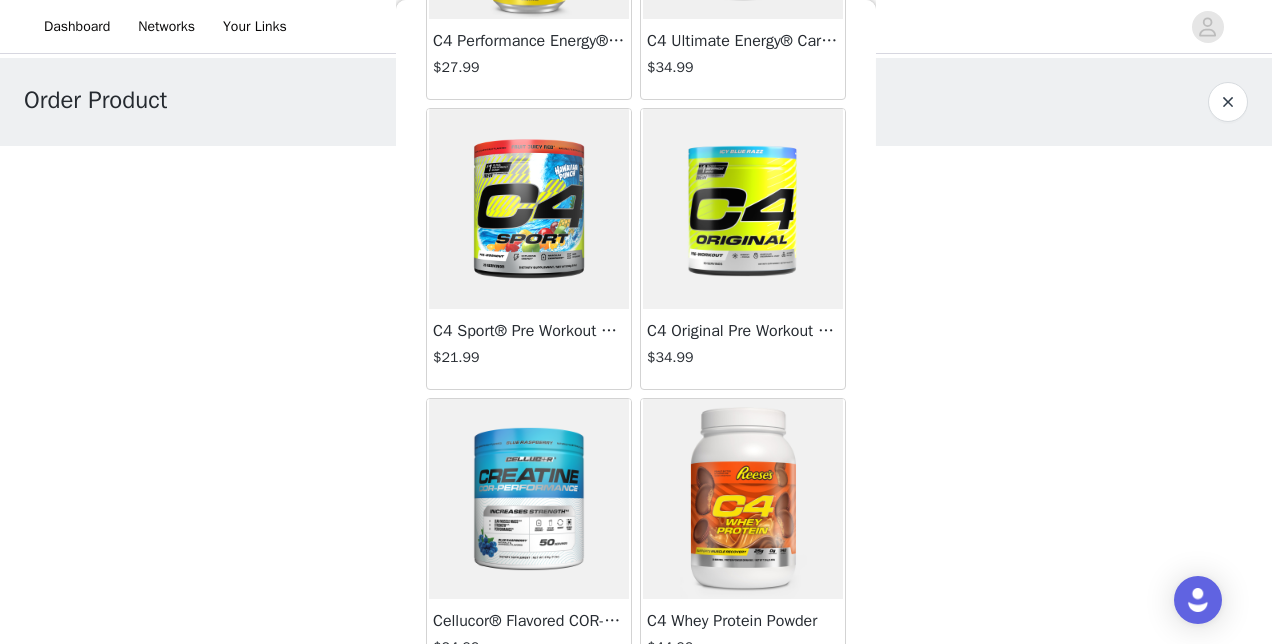 scroll, scrollTop: 300, scrollLeft: 0, axis: vertical 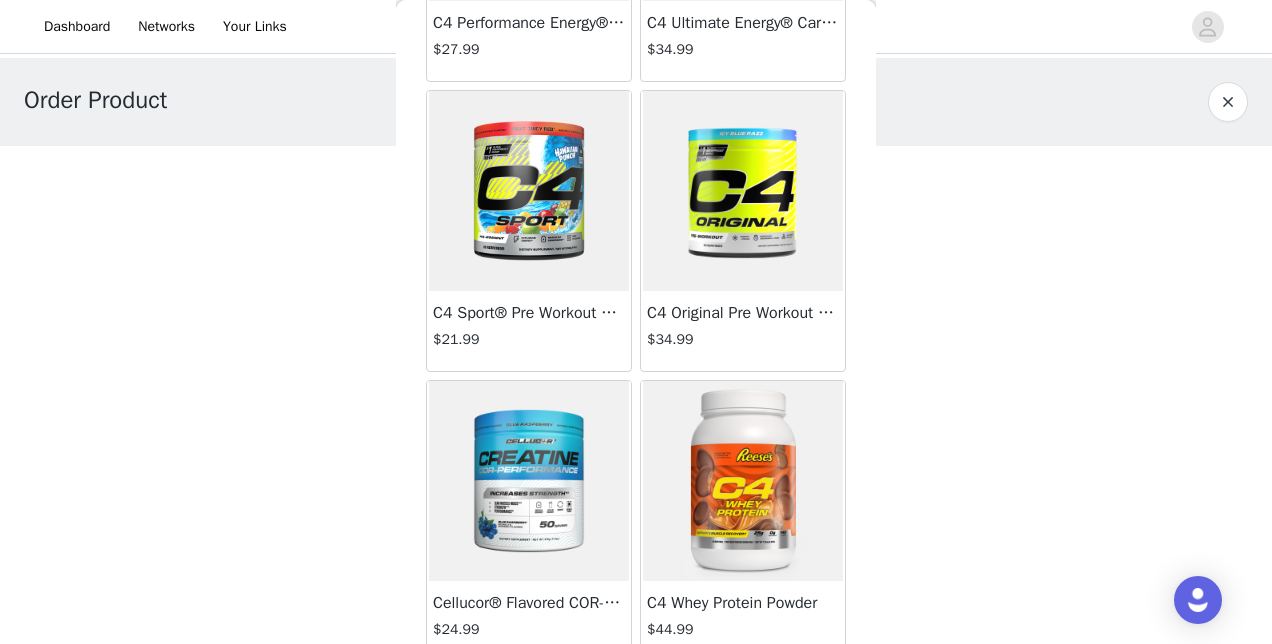 click at bounding box center (743, 191) 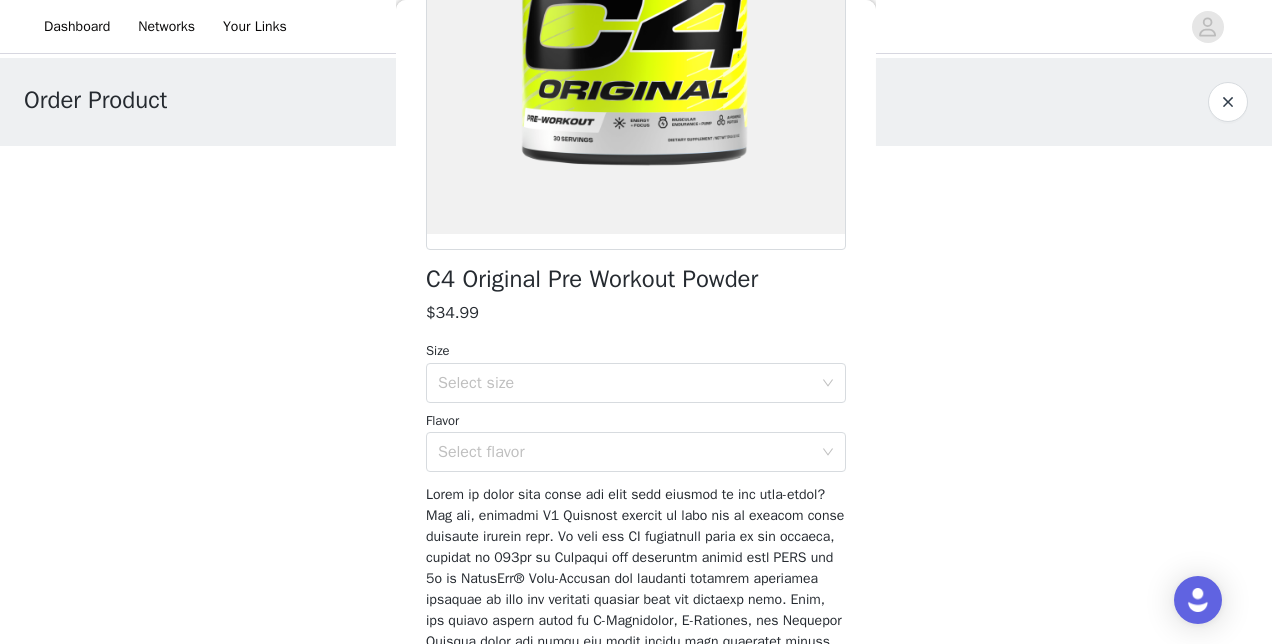 scroll, scrollTop: 400, scrollLeft: 0, axis: vertical 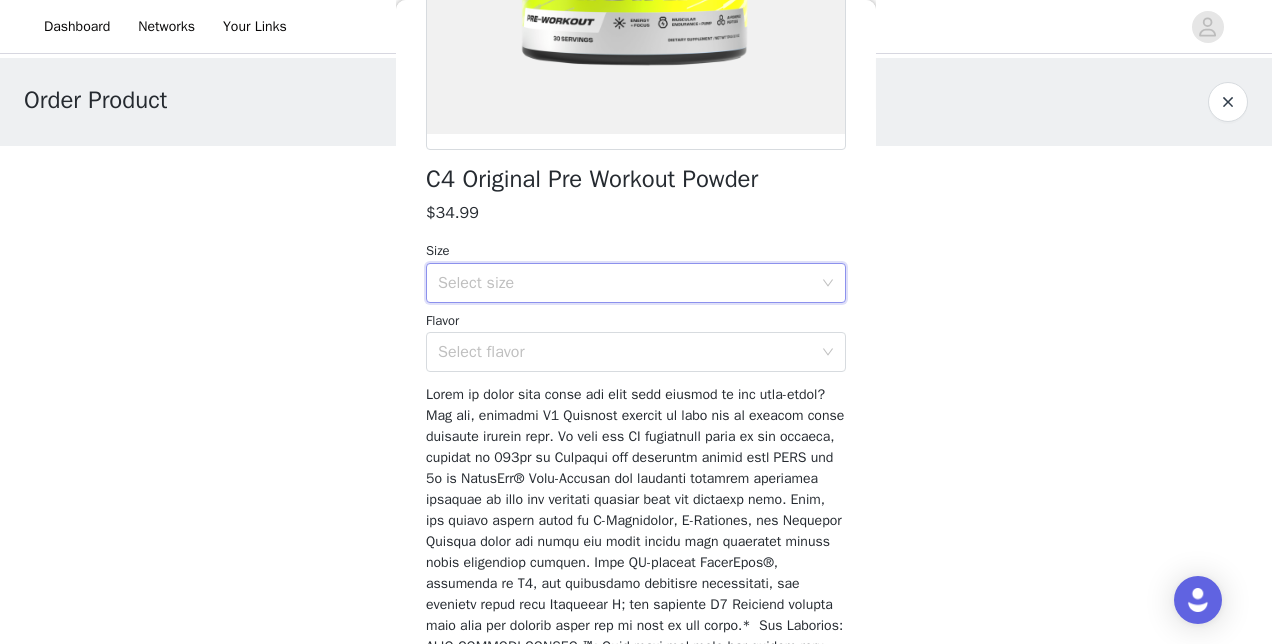 click on "Select size" at bounding box center (629, 283) 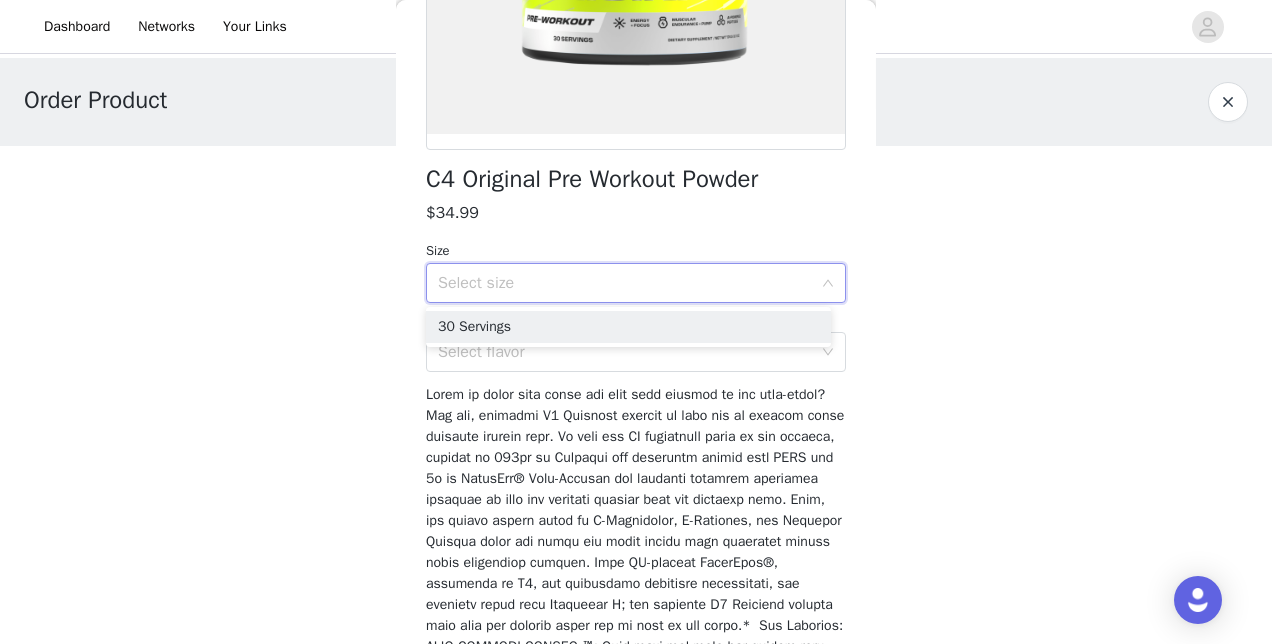 click on "Select size" at bounding box center [629, 283] 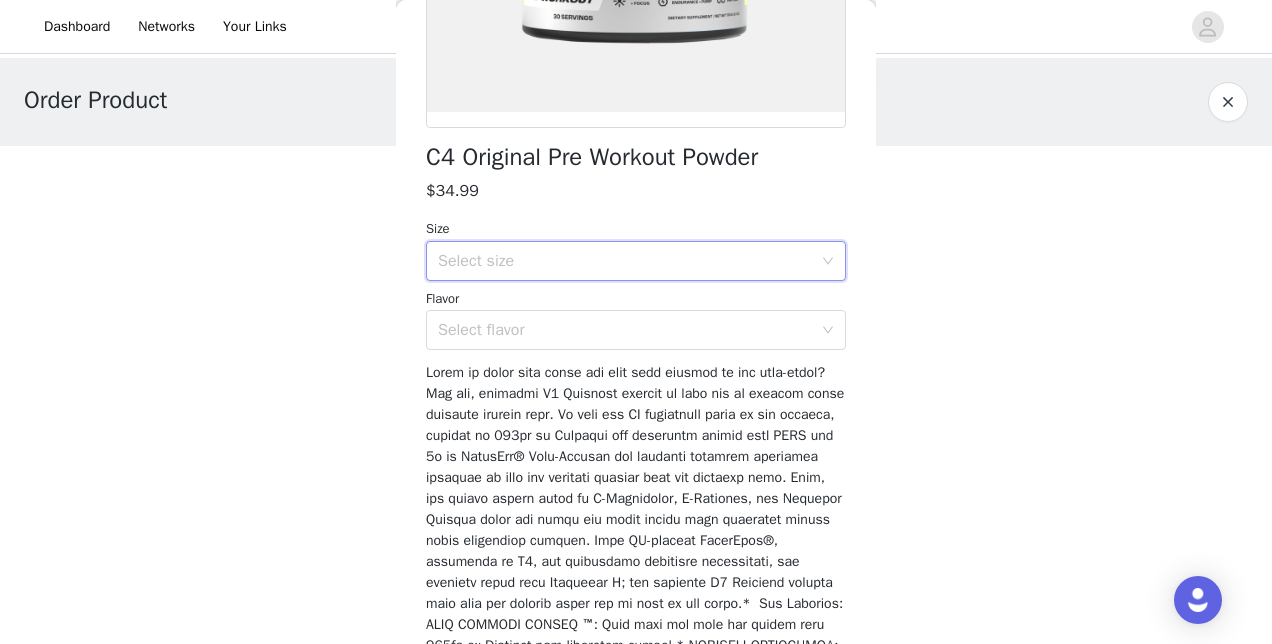 scroll, scrollTop: 22, scrollLeft: 0, axis: vertical 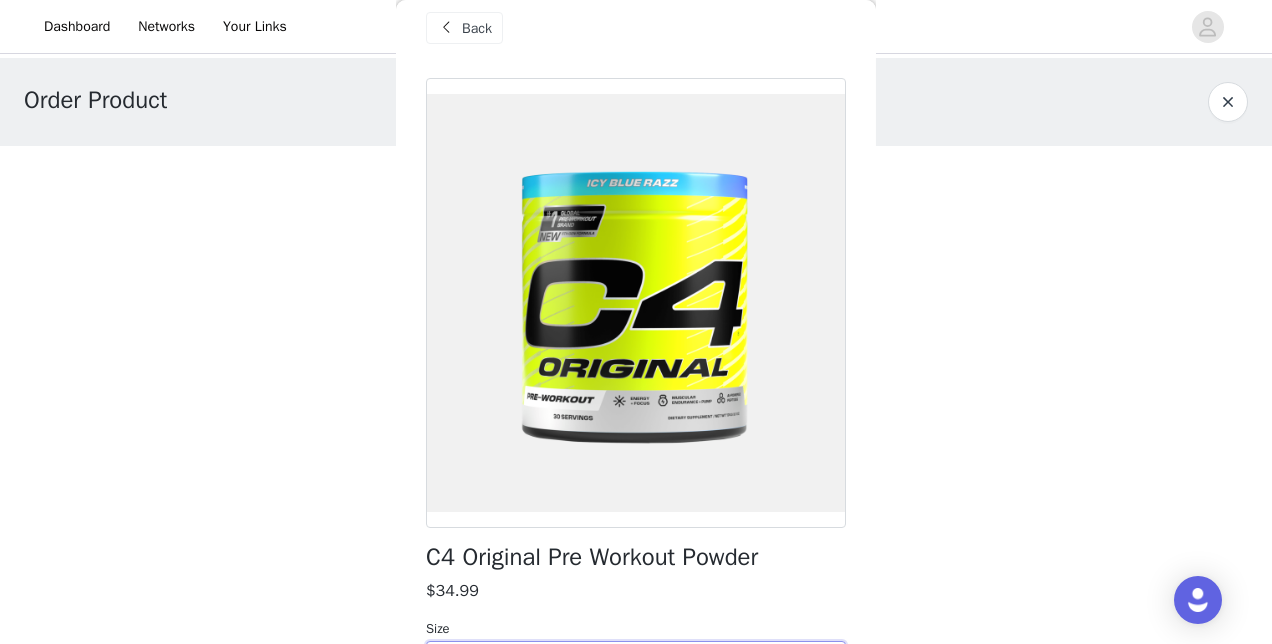 click at bounding box center (636, 303) 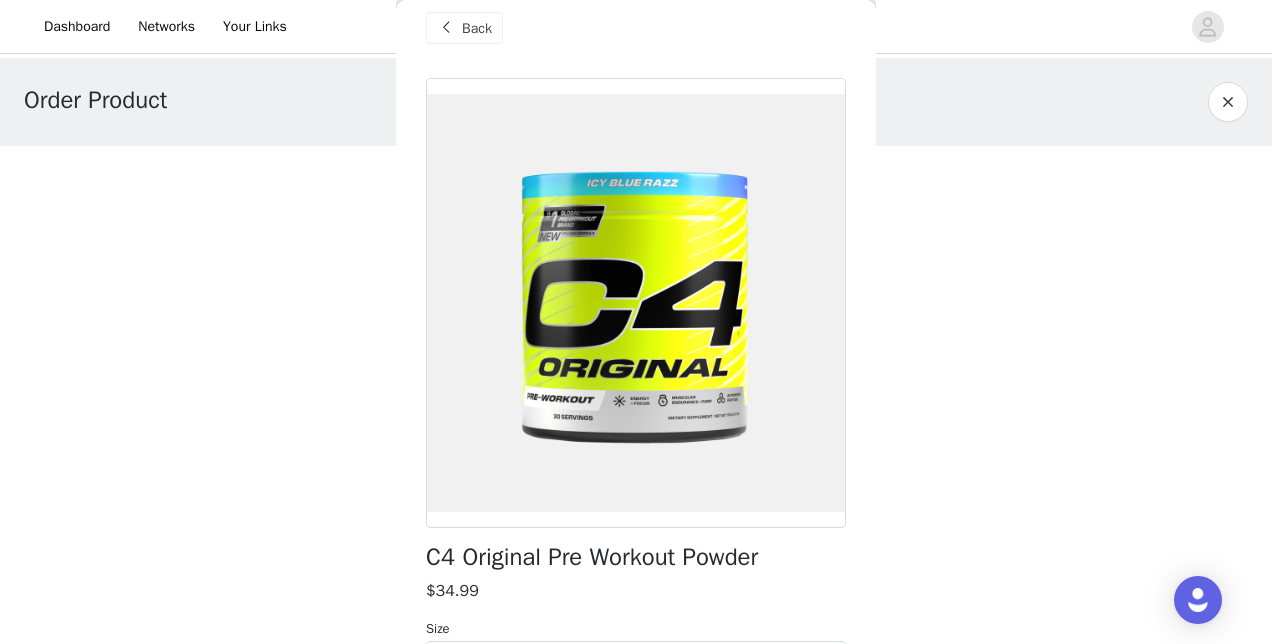 click on "Back" at bounding box center (477, 28) 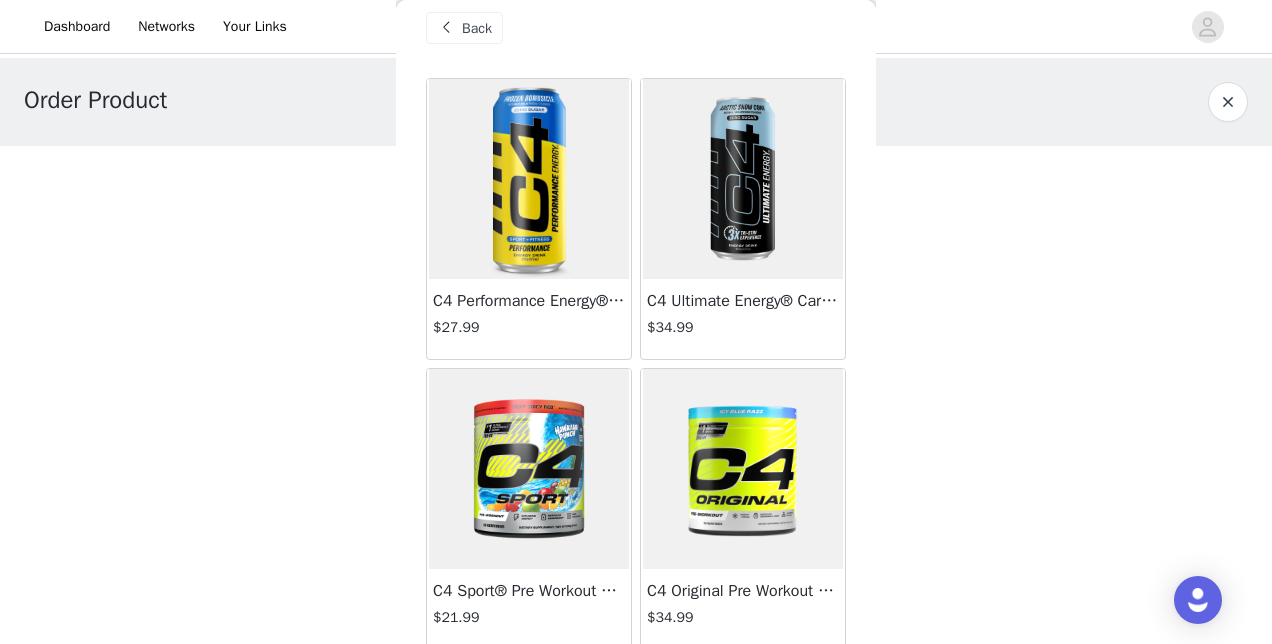 click at bounding box center [529, 469] 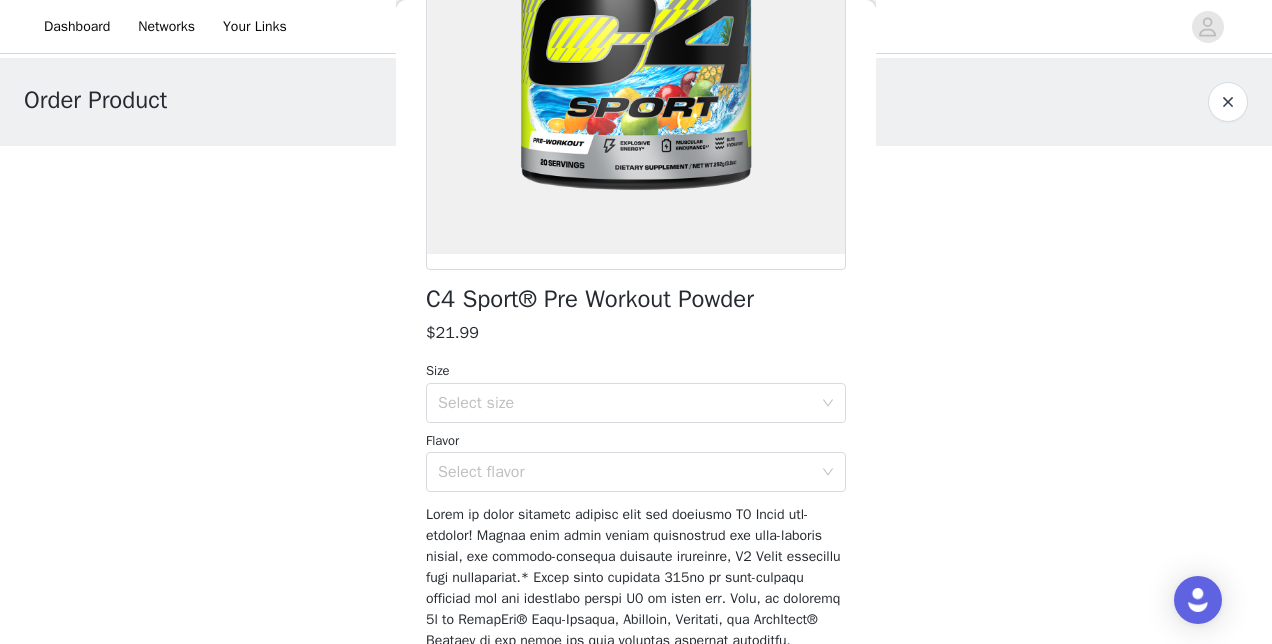 scroll, scrollTop: 322, scrollLeft: 0, axis: vertical 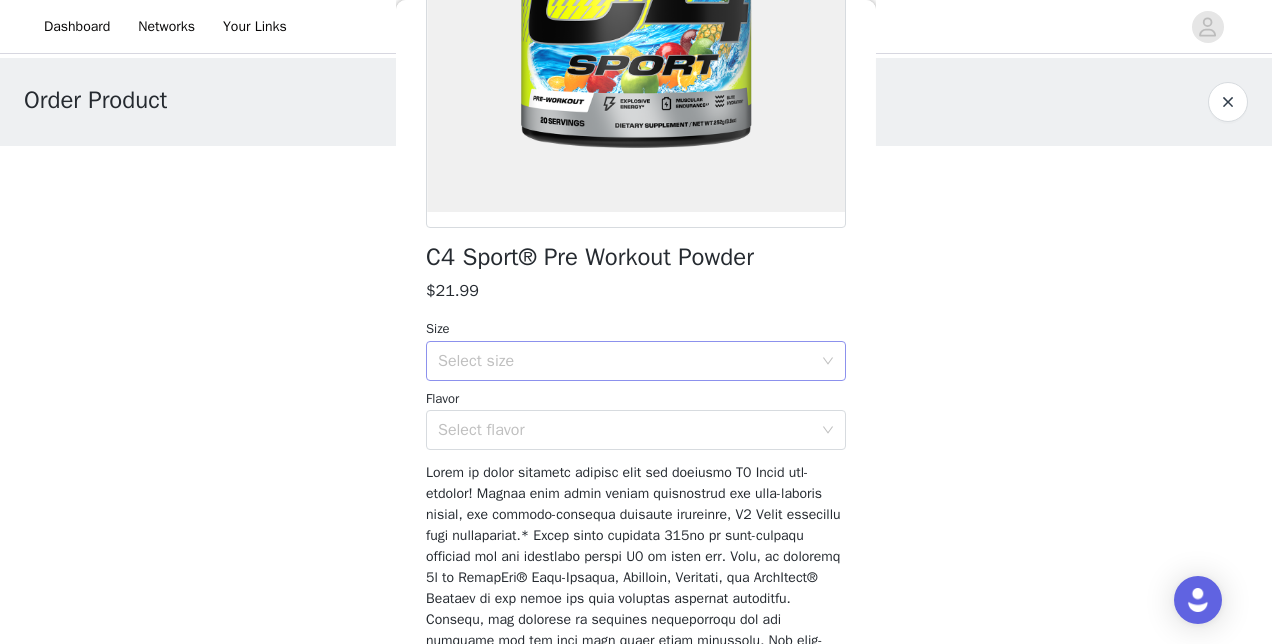 click on "Select size" at bounding box center (625, 361) 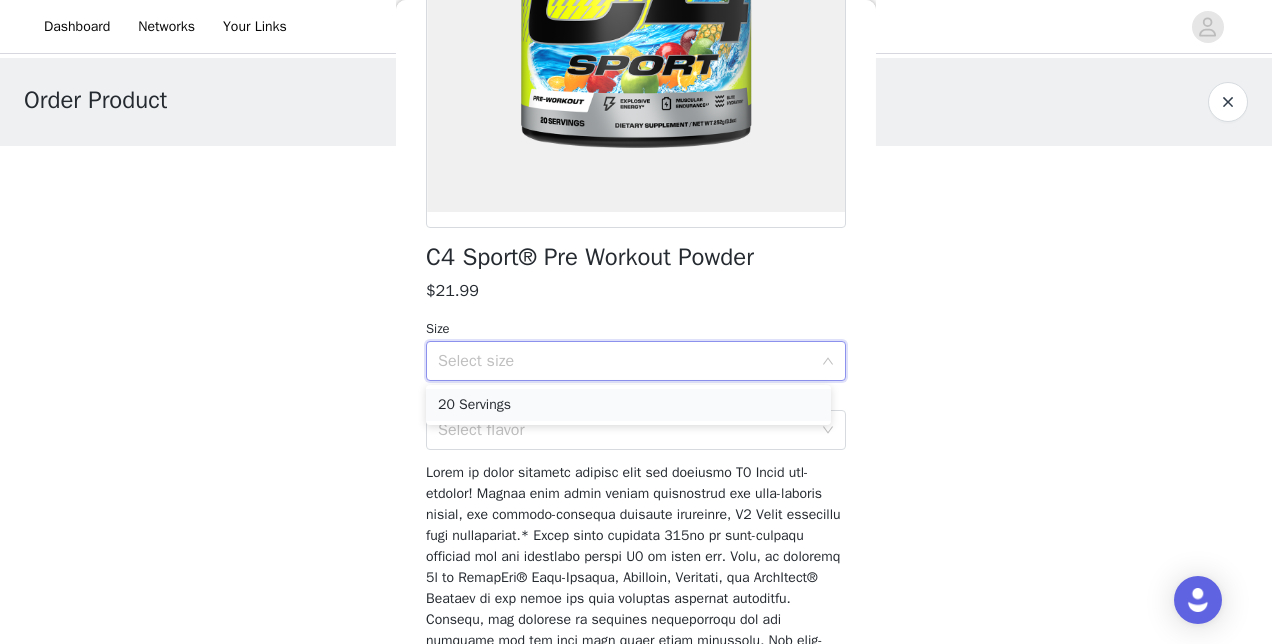 click on "20 Servings" at bounding box center (628, 405) 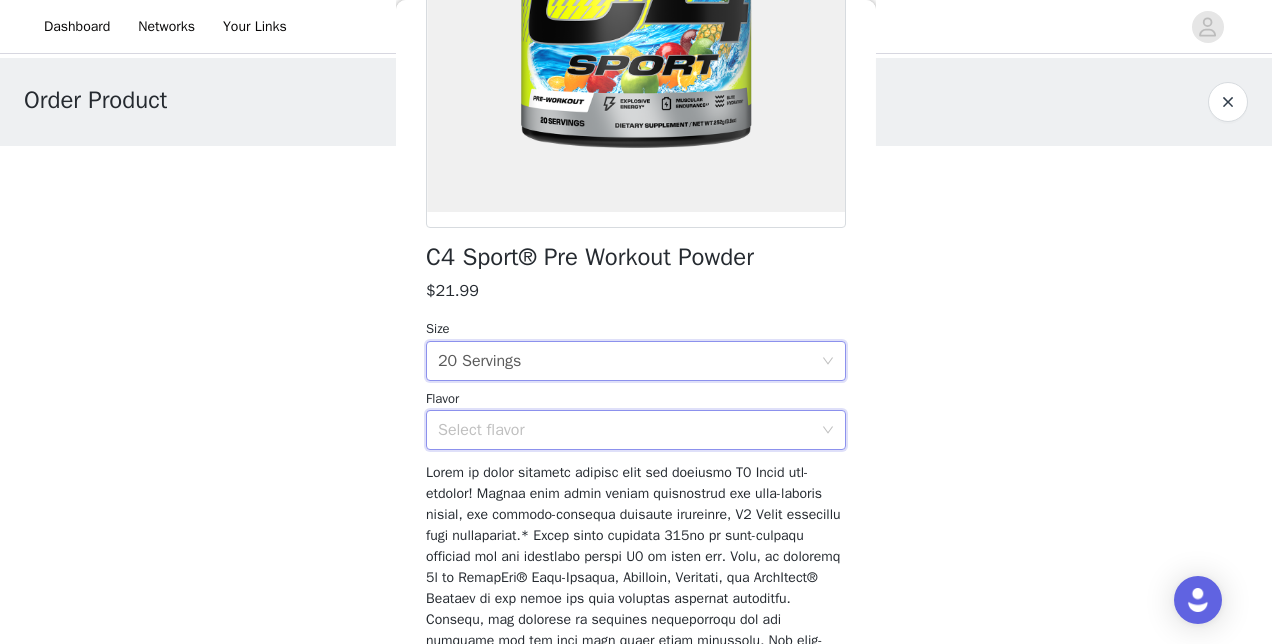 click on "Select flavor" at bounding box center (629, 430) 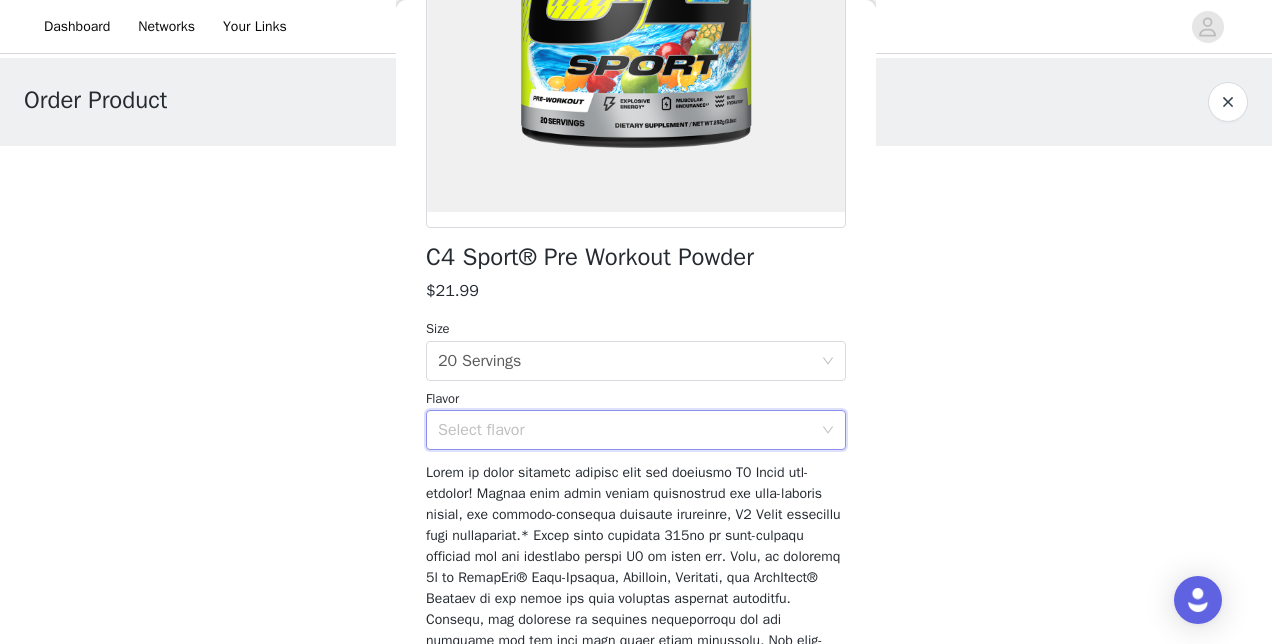 click on "Dashboard Networks Your Links
Order Product
0/2 Selected           Add Product       Back     C4 Sport® Pre Workout Powder       $21.99         Size   Select size 20 Servings Flavor   Select flavor     Add Product       Continue
20 Servings Watermelon Icy Blue Razz" at bounding box center (636, 322) 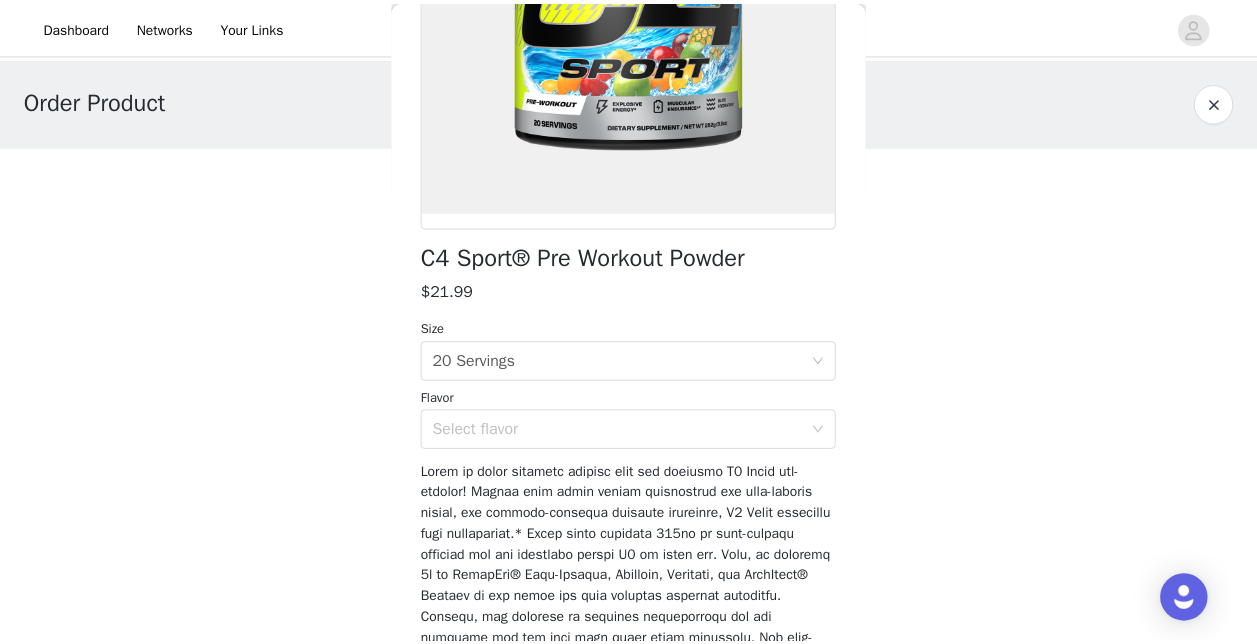scroll, scrollTop: 222, scrollLeft: 0, axis: vertical 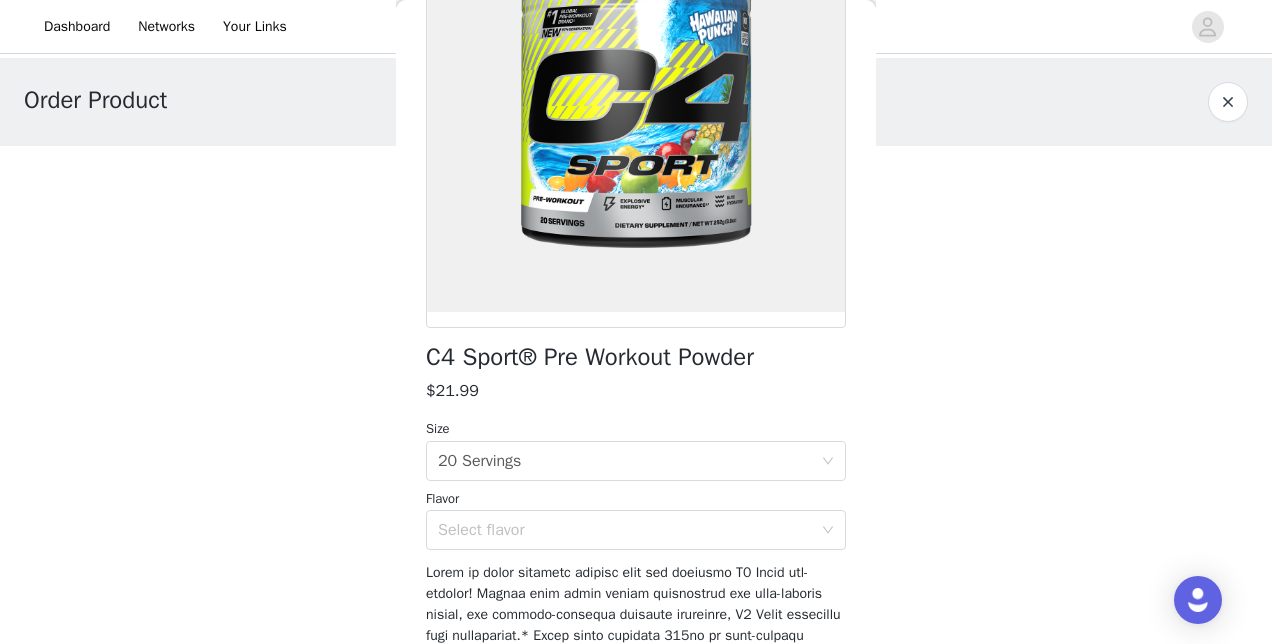 click on "Order Product
0/2 Selected           Add Product       Back     C4 Sport® Pre Workout Powder       $21.99         Size   Select size 20 Servings Flavor   Select flavor     Add Product" at bounding box center [636, 198] 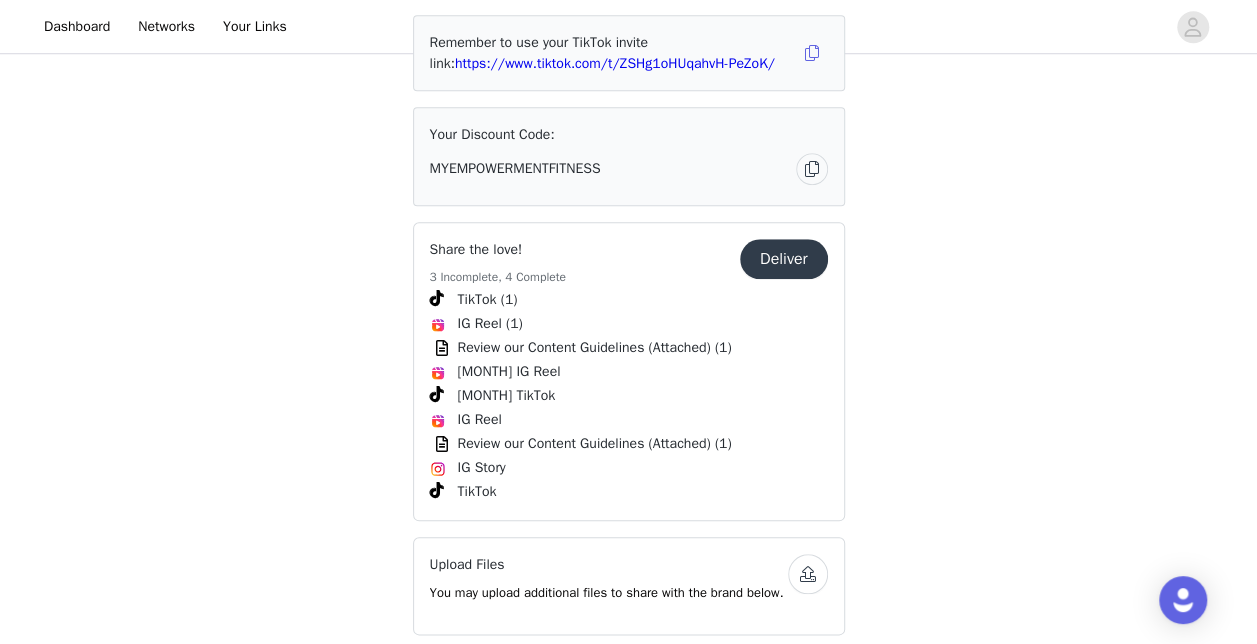 scroll, scrollTop: 1100, scrollLeft: 0, axis: vertical 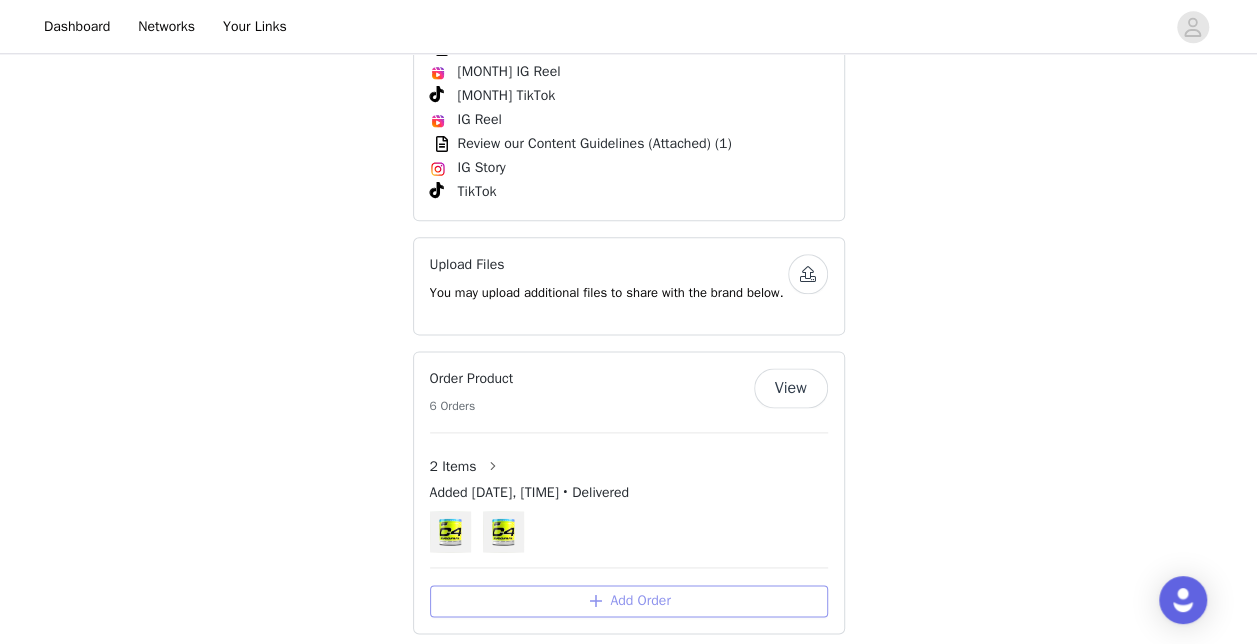 click on "Add Order" at bounding box center (629, 601) 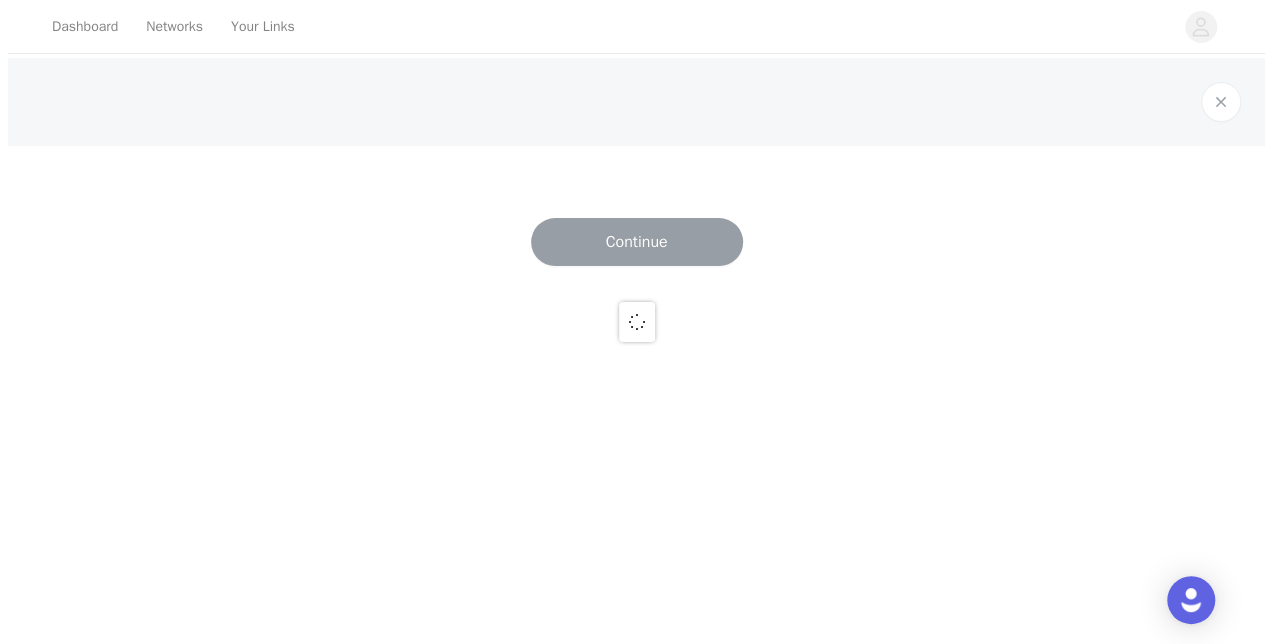 scroll, scrollTop: 0, scrollLeft: 0, axis: both 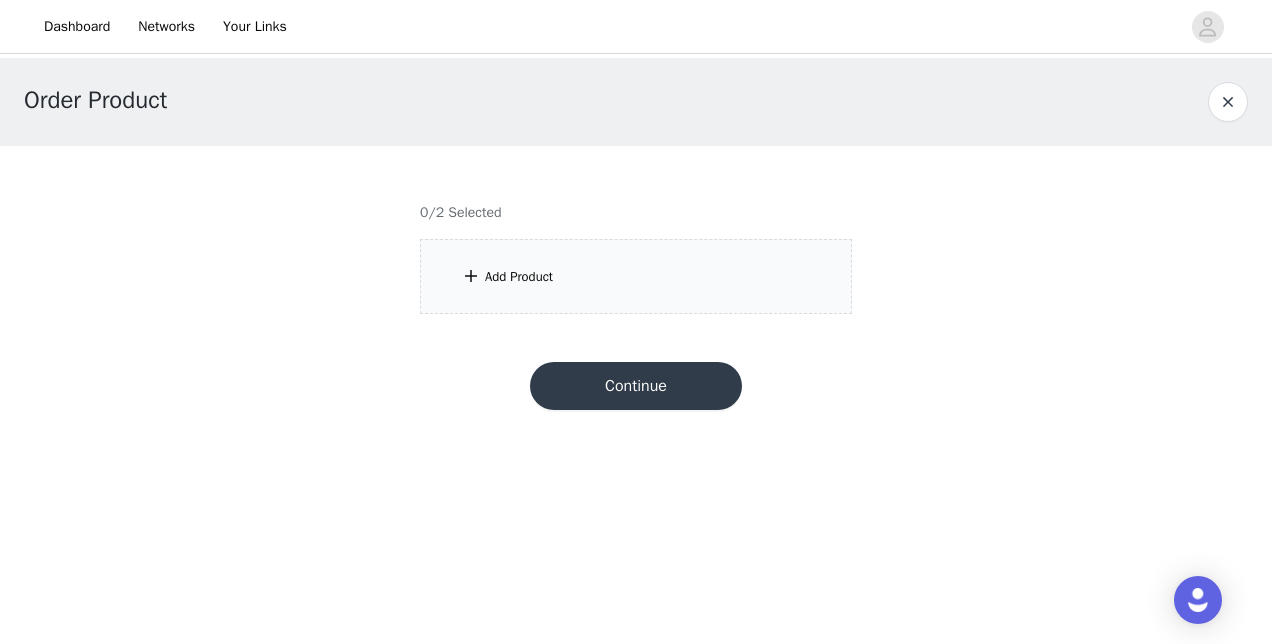 click on "Add Product" at bounding box center (636, 276) 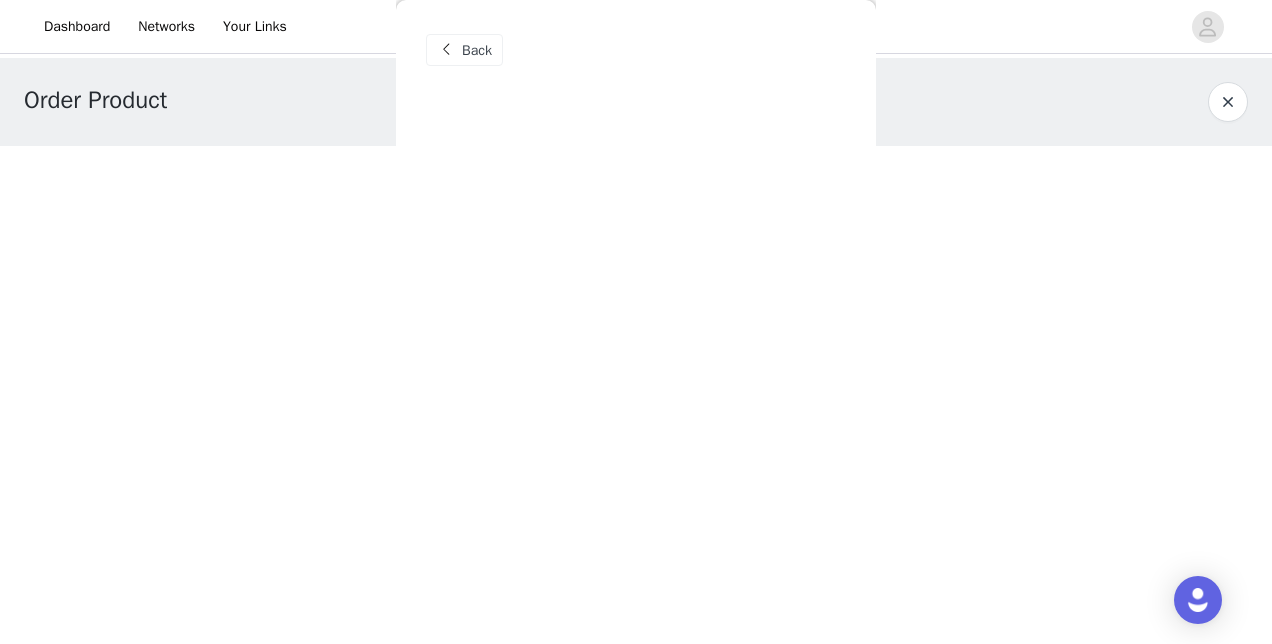 click on "Back" at bounding box center (636, 322) 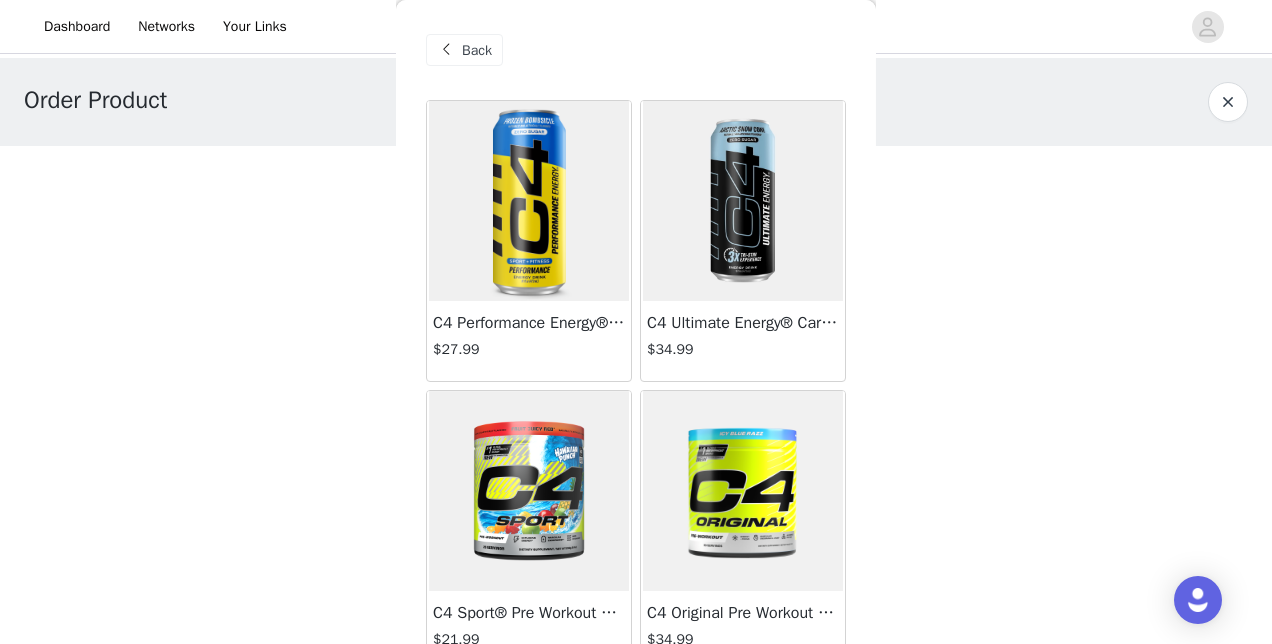 click at bounding box center [743, 491] 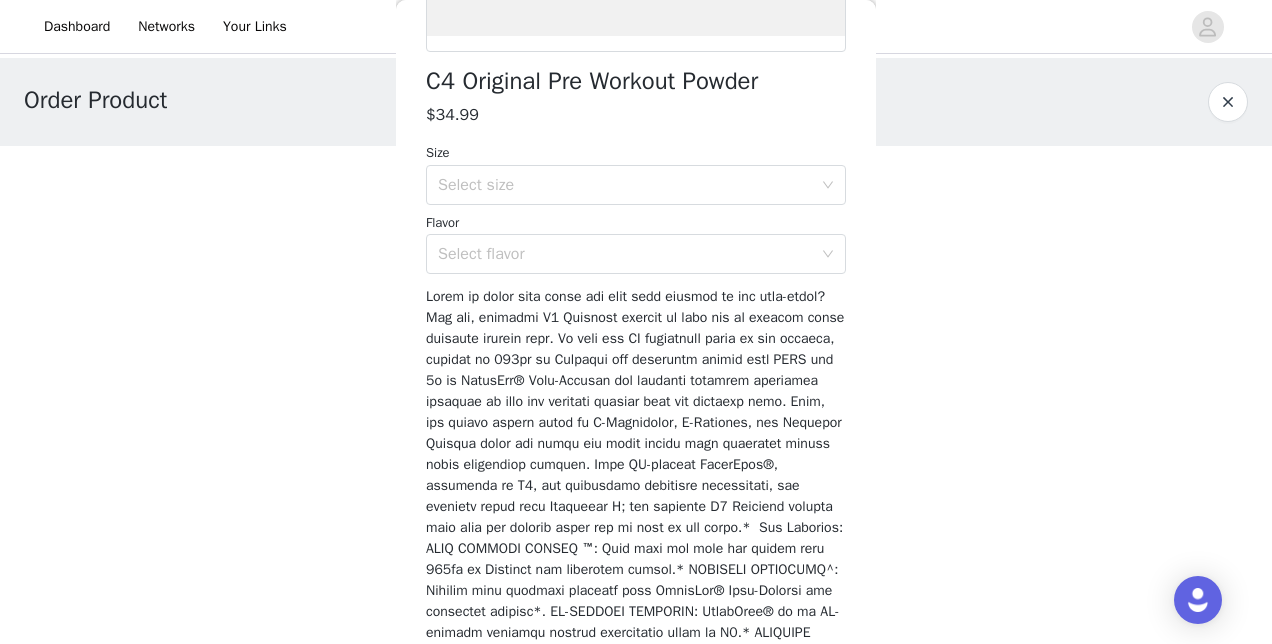 scroll, scrollTop: 500, scrollLeft: 0, axis: vertical 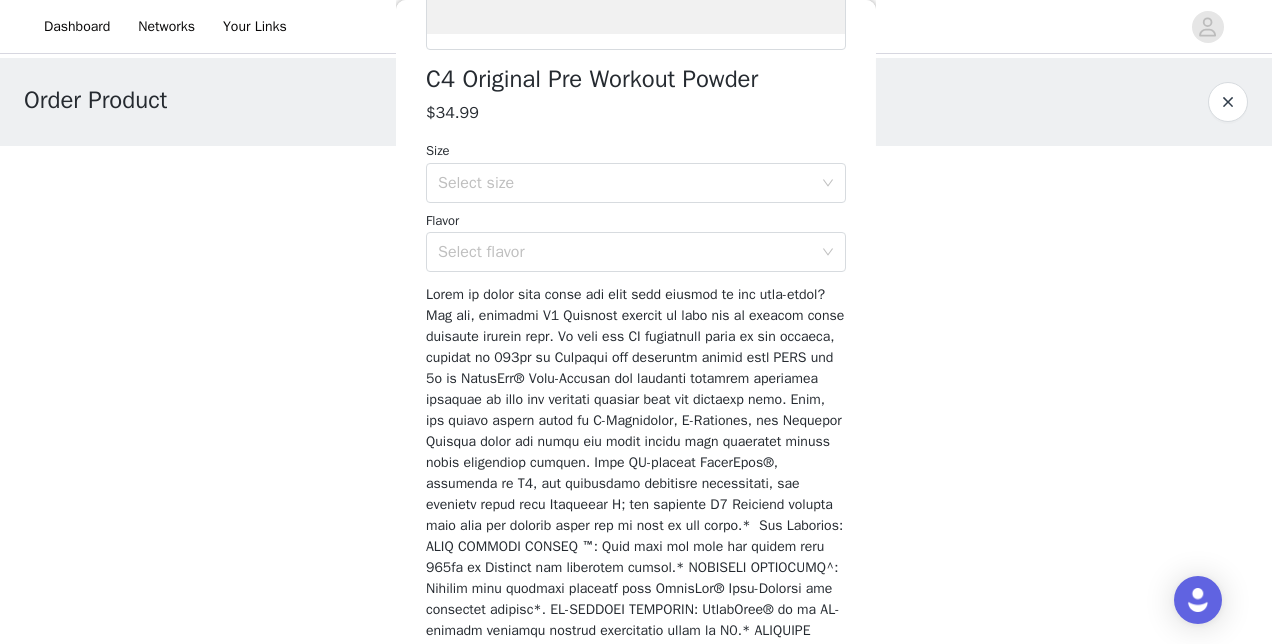 click on "Size" at bounding box center (636, 151) 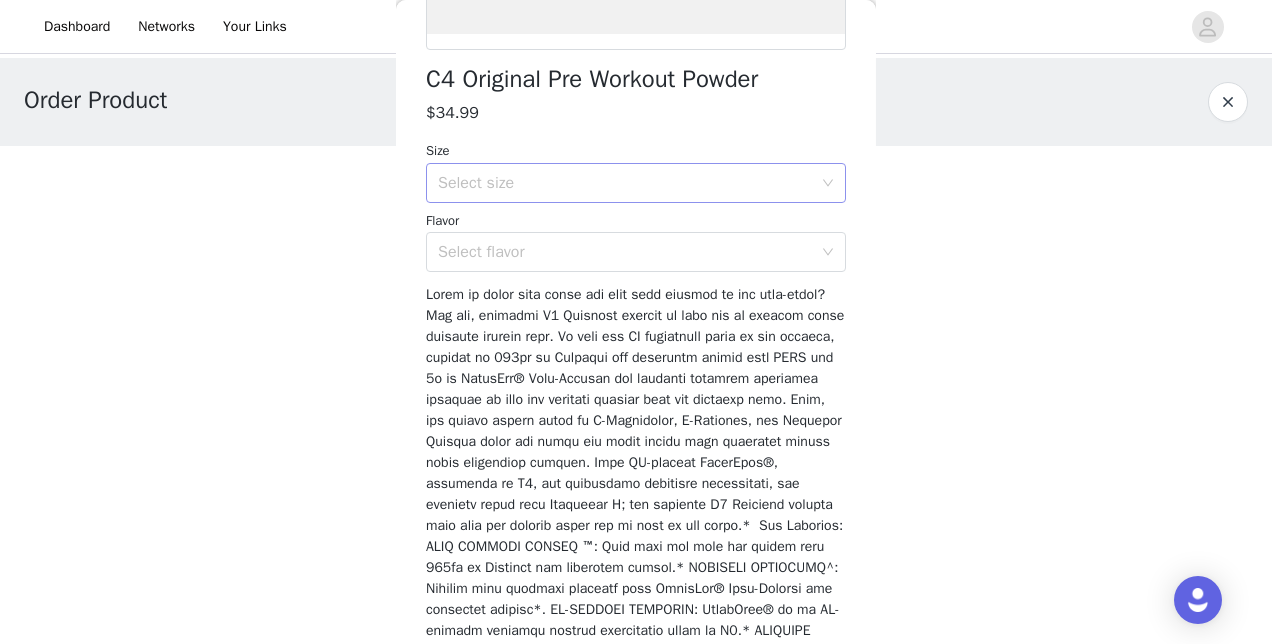 click on "Select size" at bounding box center (625, 183) 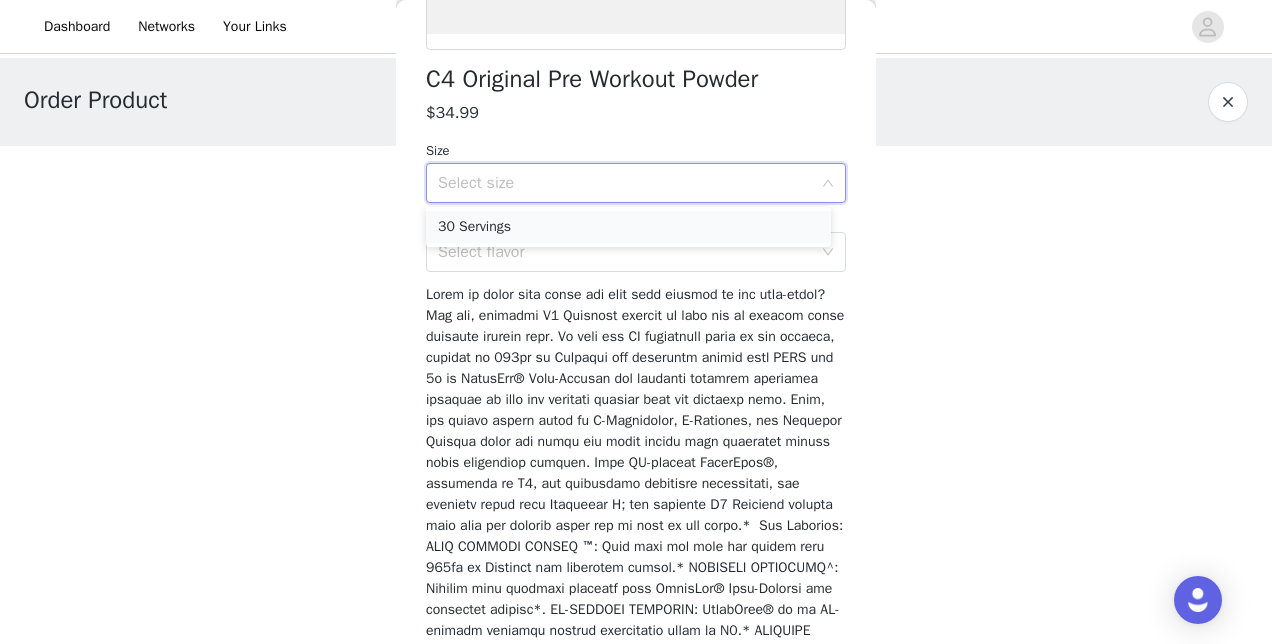 click on "30 Servings" at bounding box center [628, 227] 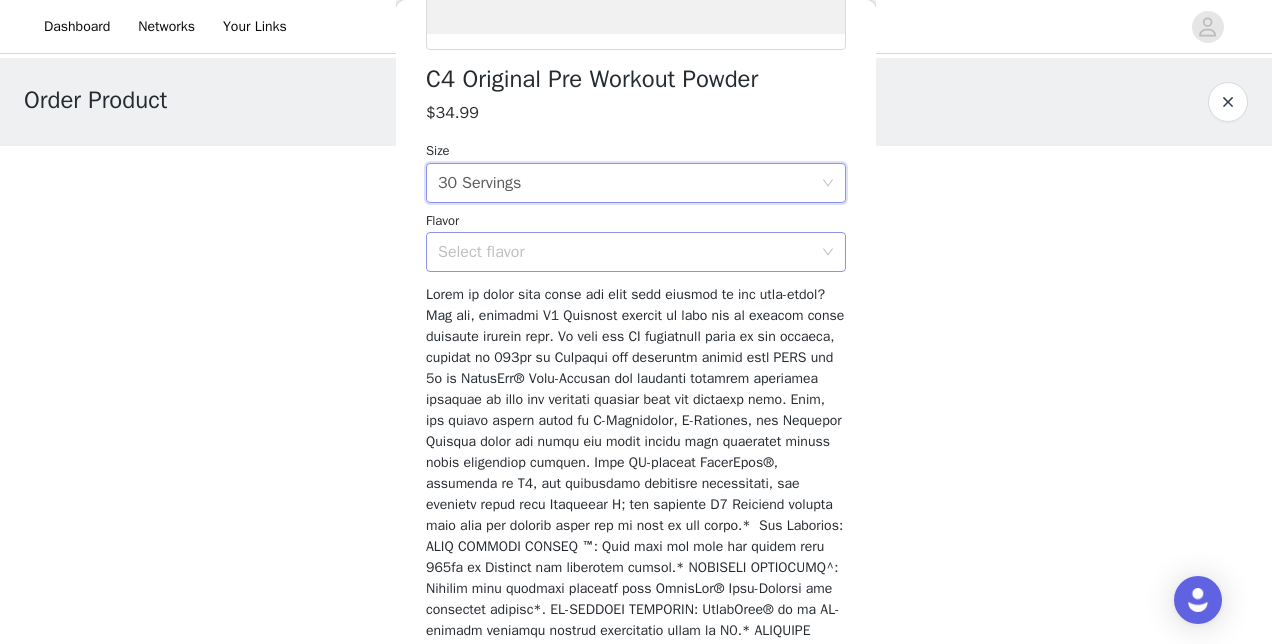 click on "Select flavor" at bounding box center (625, 252) 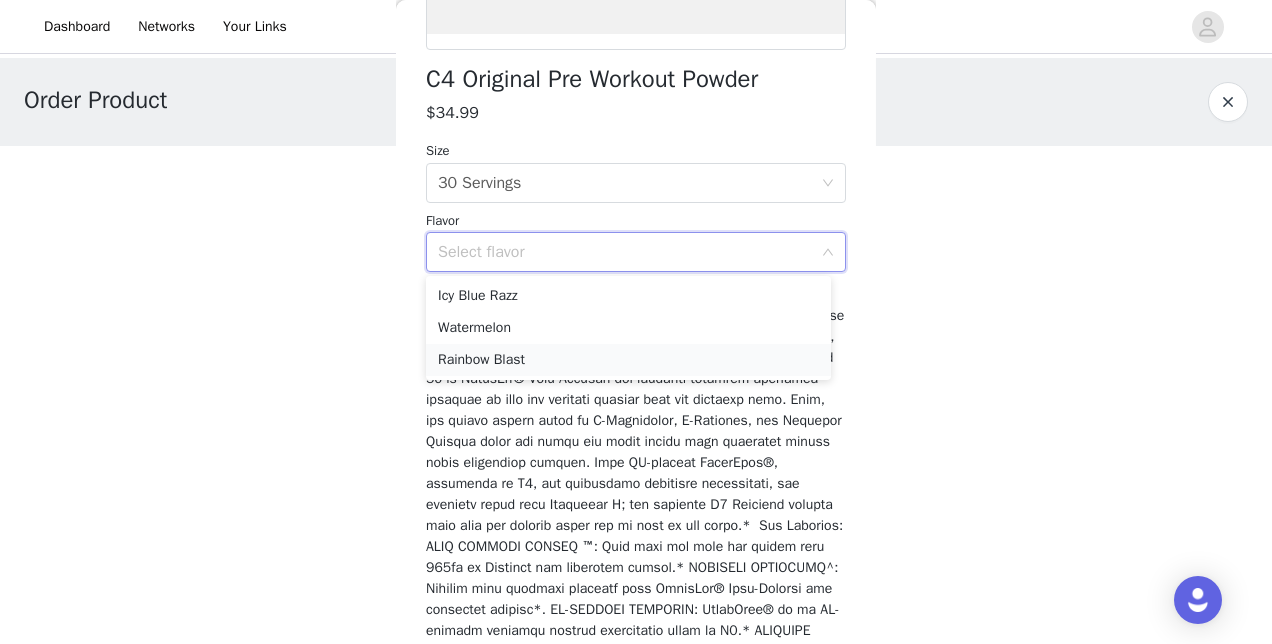 click on "Rainbow Blast" at bounding box center [628, 360] 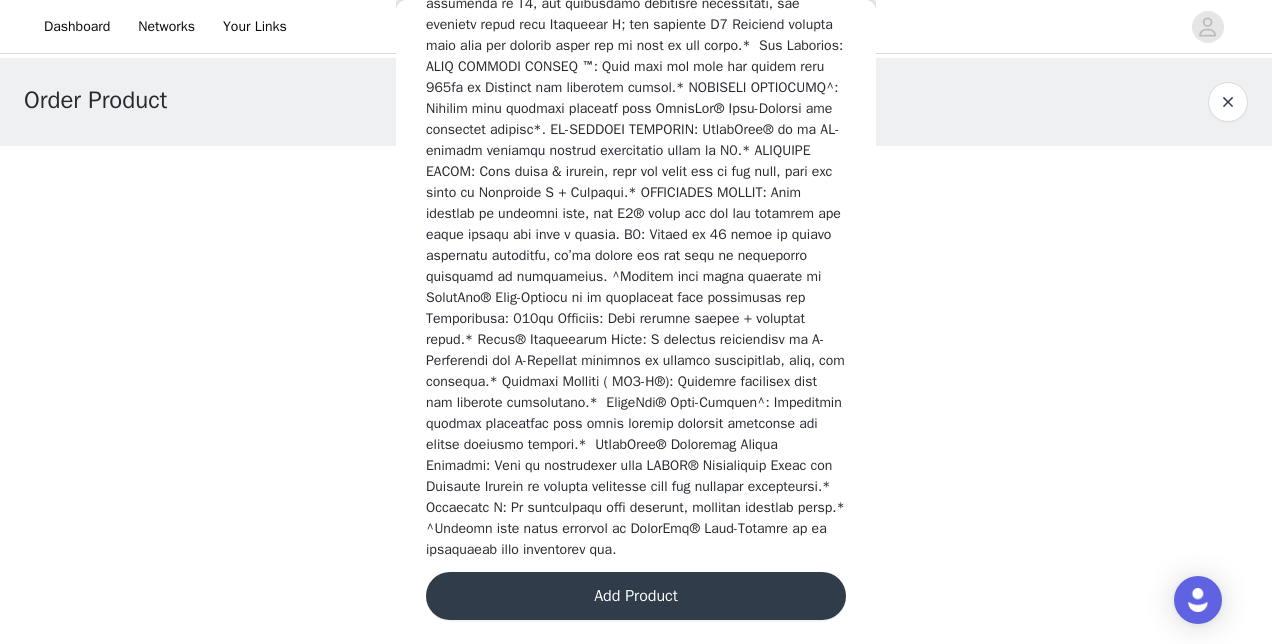 scroll, scrollTop: 1022, scrollLeft: 0, axis: vertical 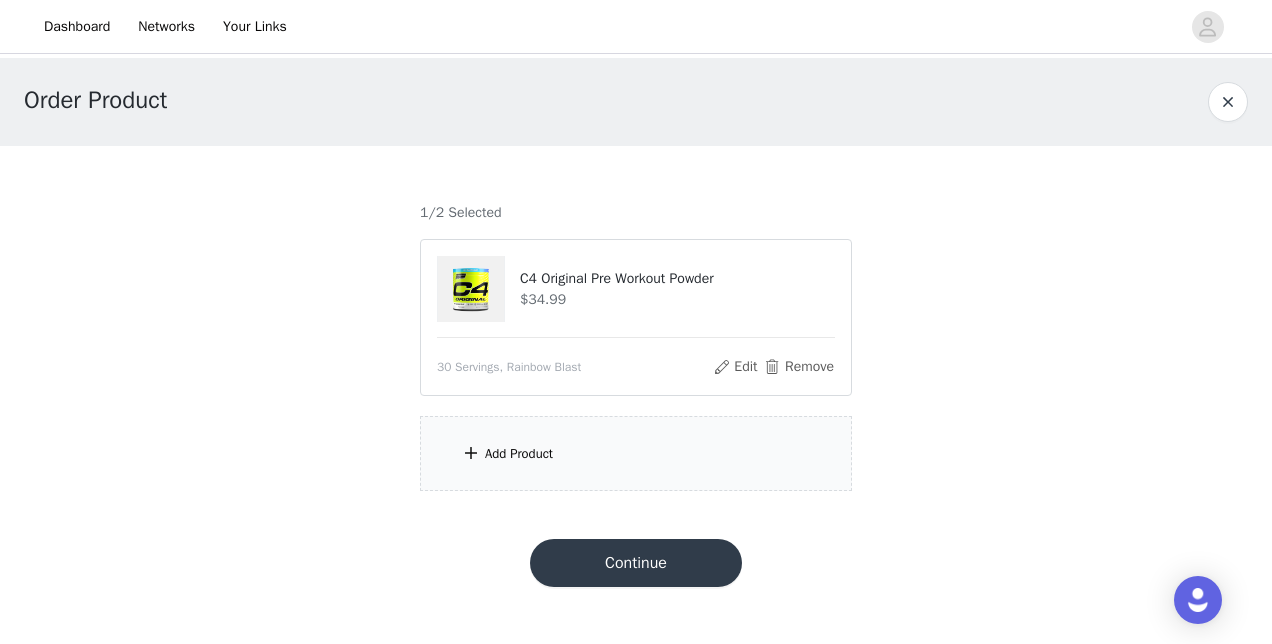 click on "Add Product" at bounding box center [636, 453] 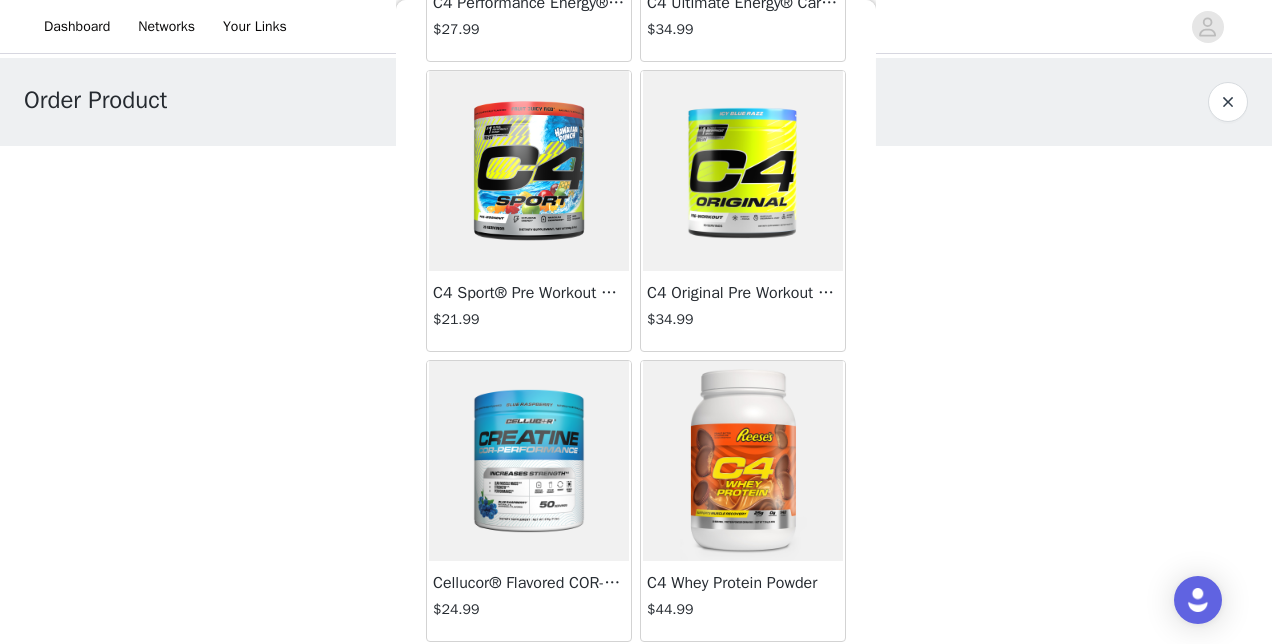 scroll, scrollTop: 120, scrollLeft: 0, axis: vertical 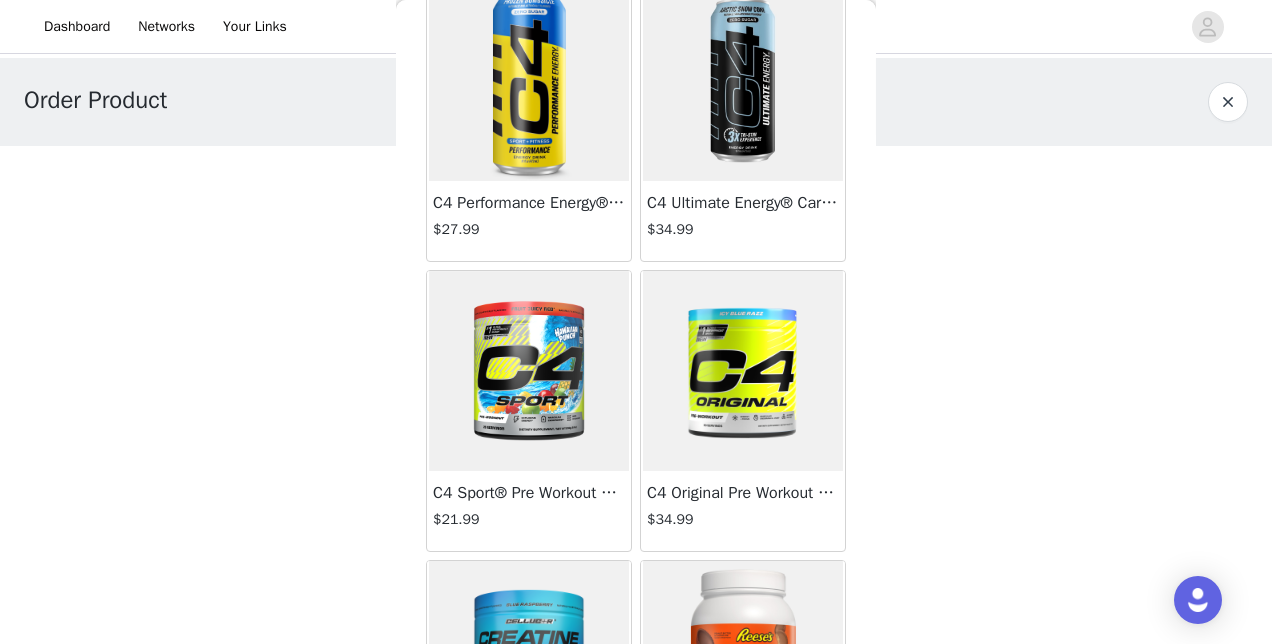 click at bounding box center [743, 371] 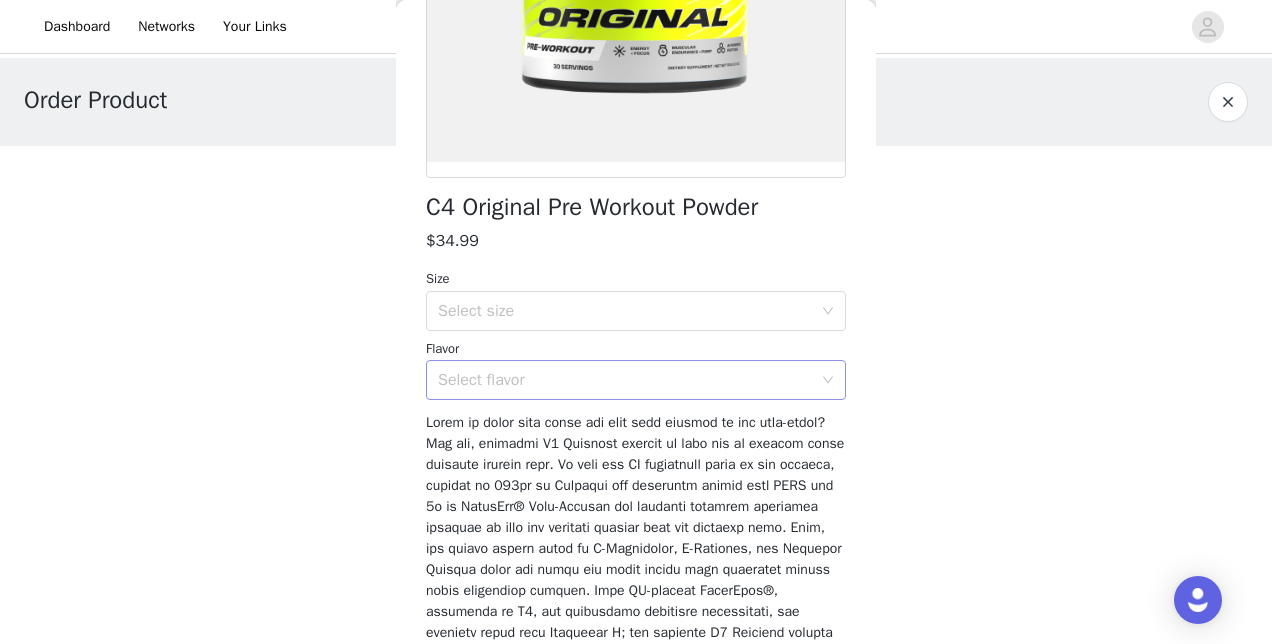 scroll, scrollTop: 420, scrollLeft: 0, axis: vertical 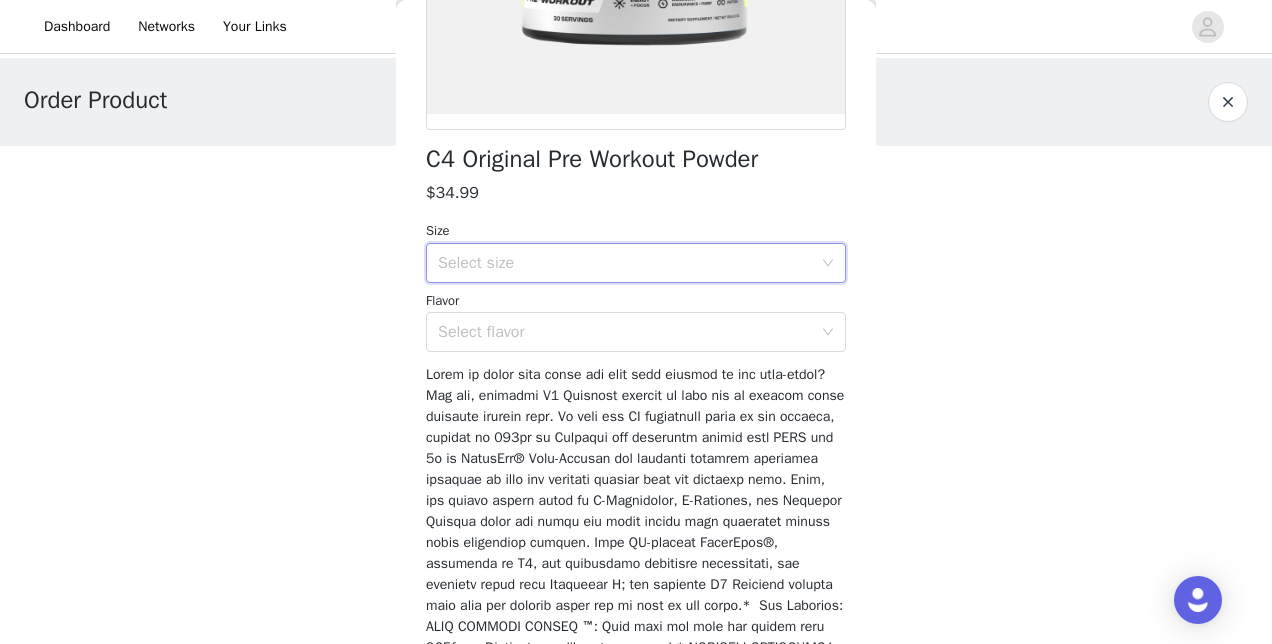 click on "Select size" at bounding box center [629, 263] 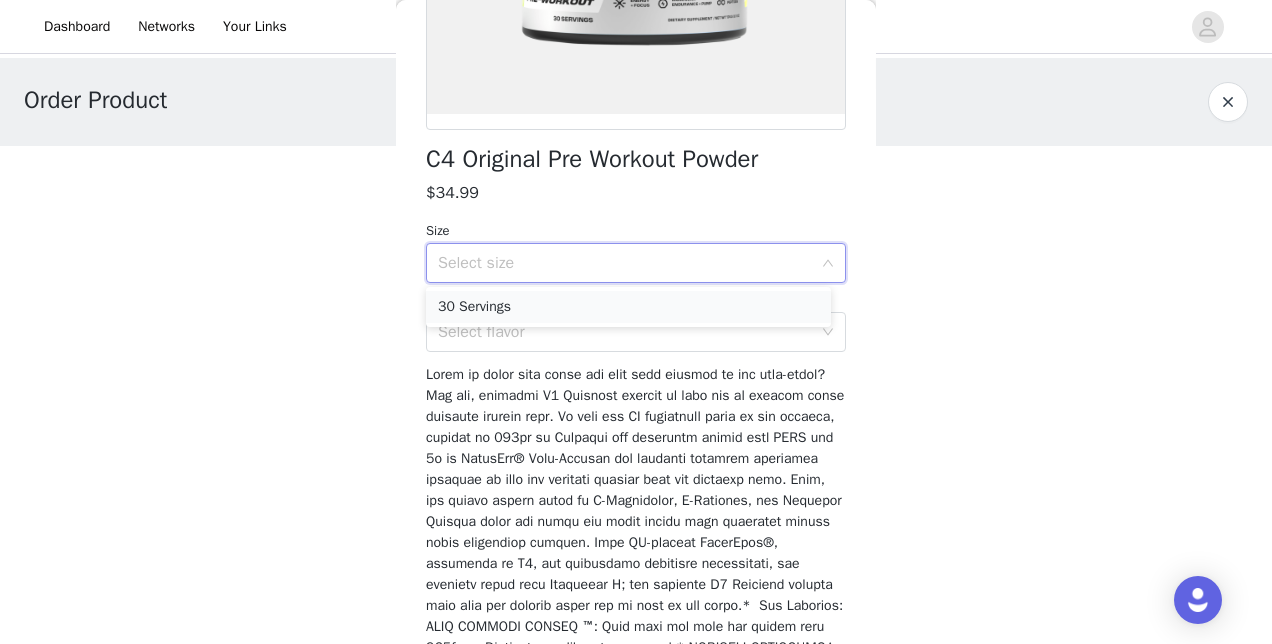 click on "30 Servings" at bounding box center [628, 307] 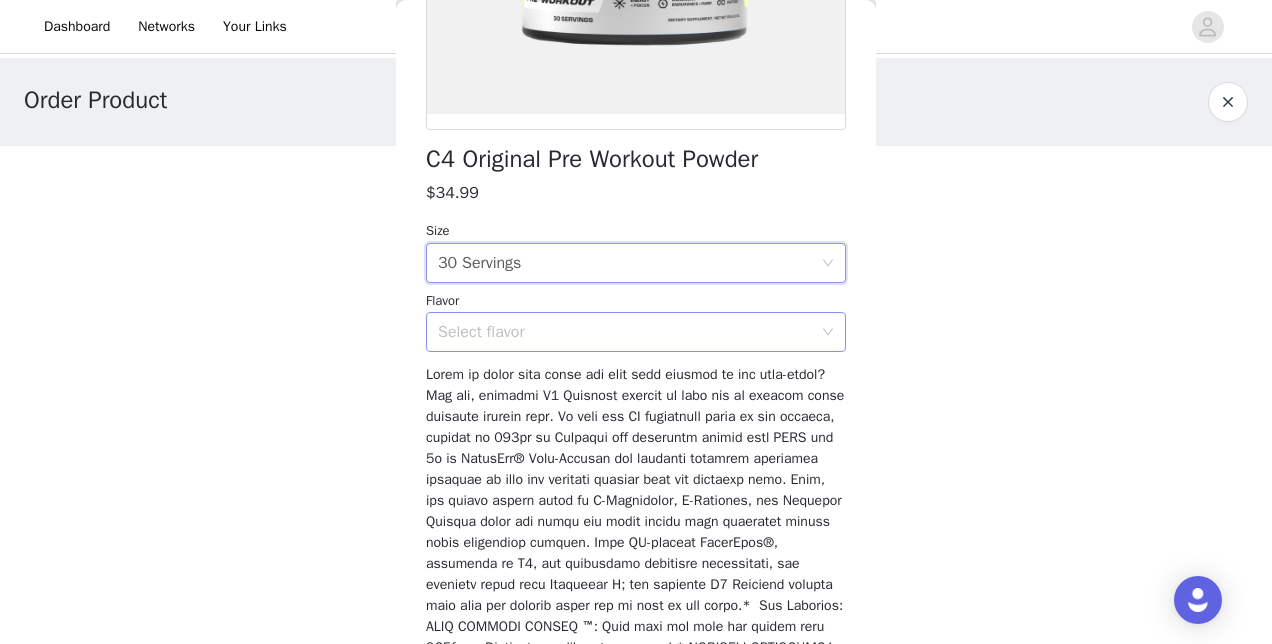 click on "Select flavor" at bounding box center [625, 332] 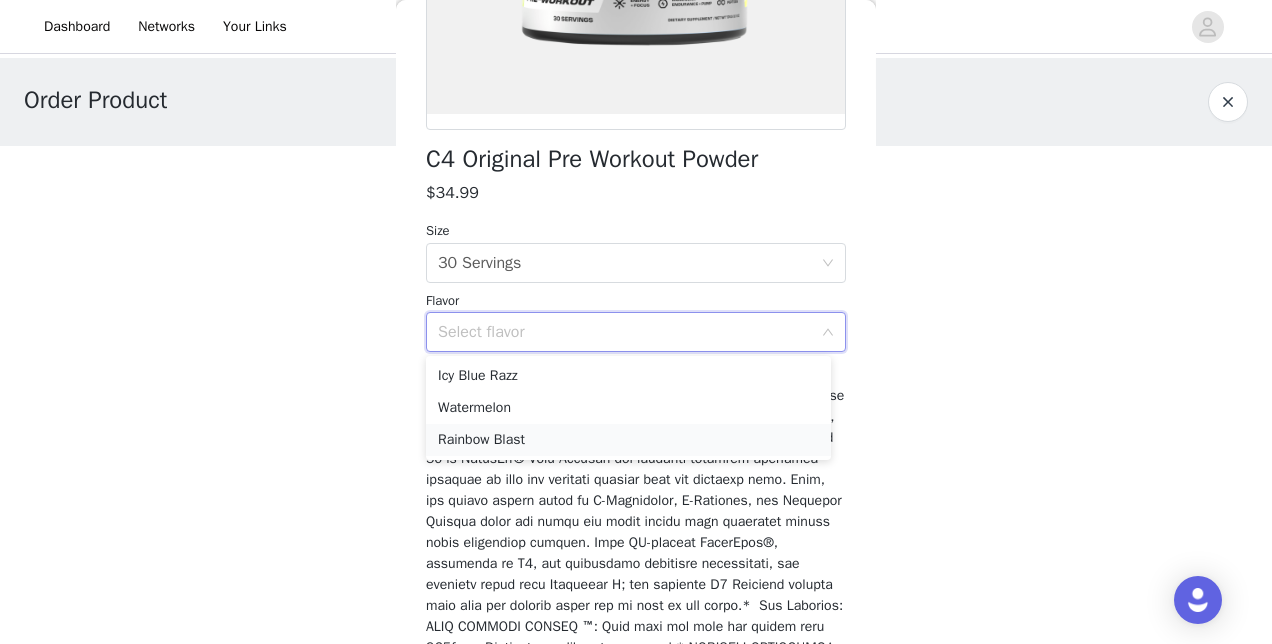 click on "Rainbow Blast" at bounding box center (628, 440) 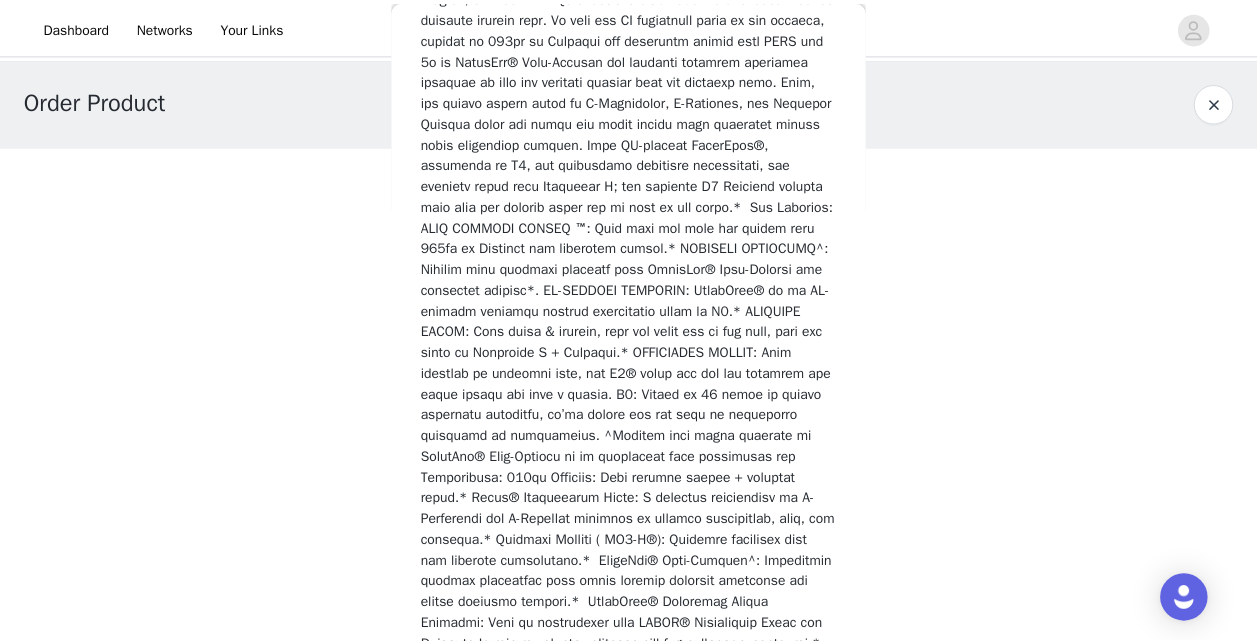 scroll, scrollTop: 1022, scrollLeft: 0, axis: vertical 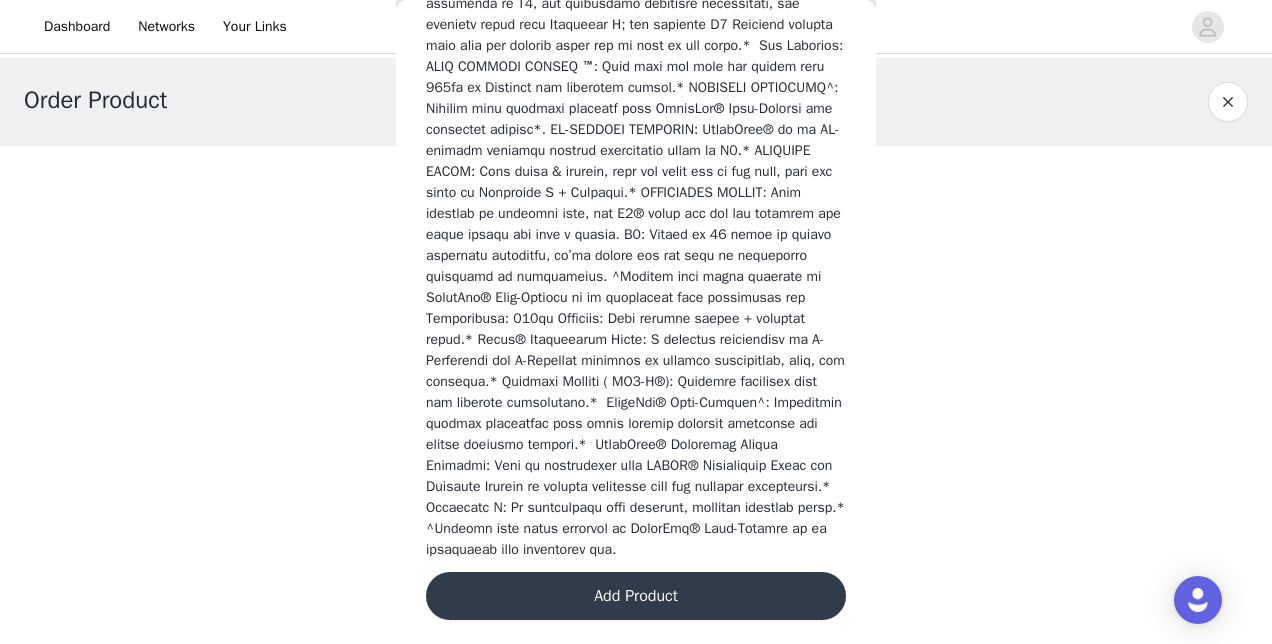 click on "Add Product" at bounding box center [636, 596] 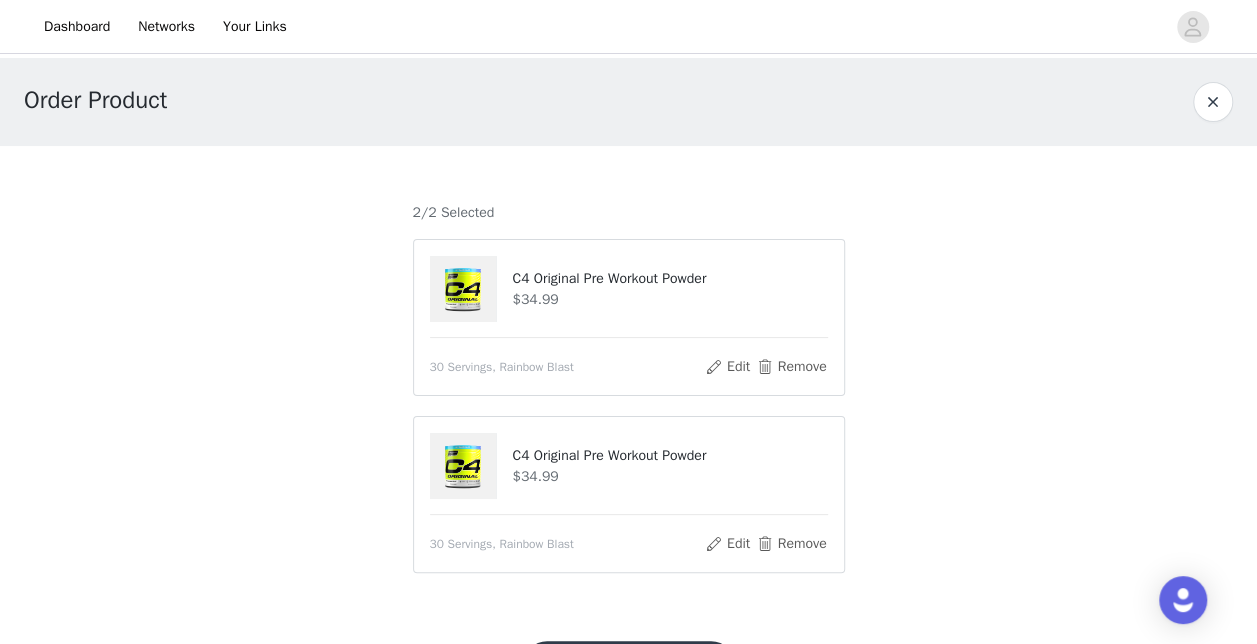 scroll, scrollTop: 67, scrollLeft: 0, axis: vertical 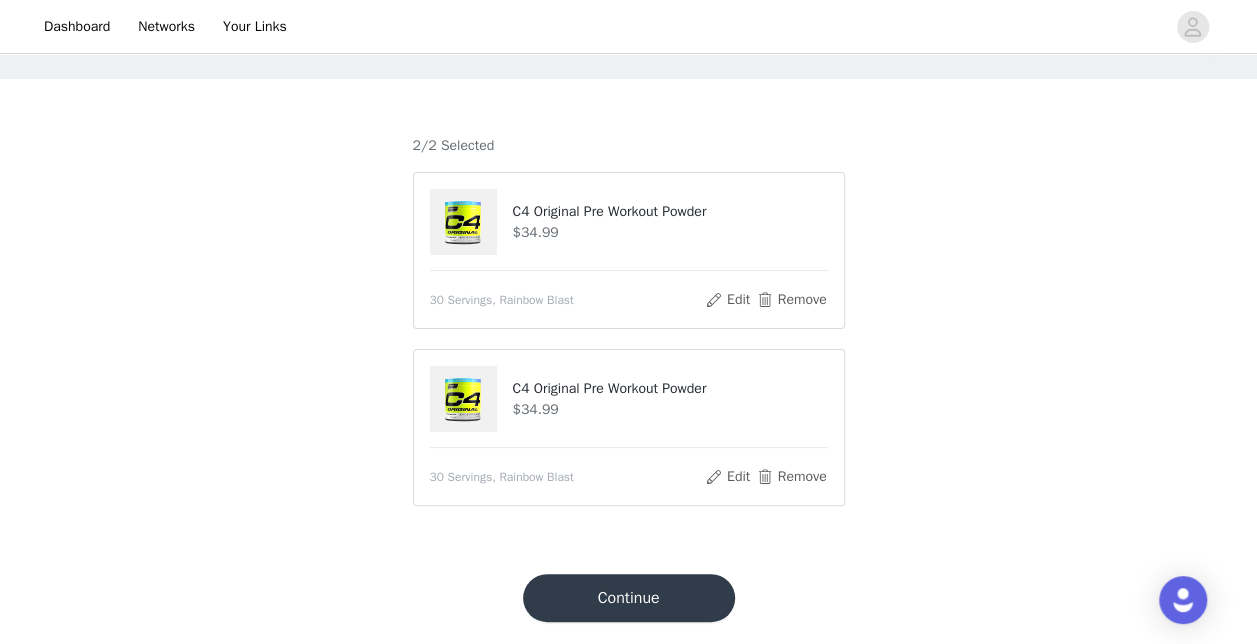 click on "Continue" at bounding box center (629, 598) 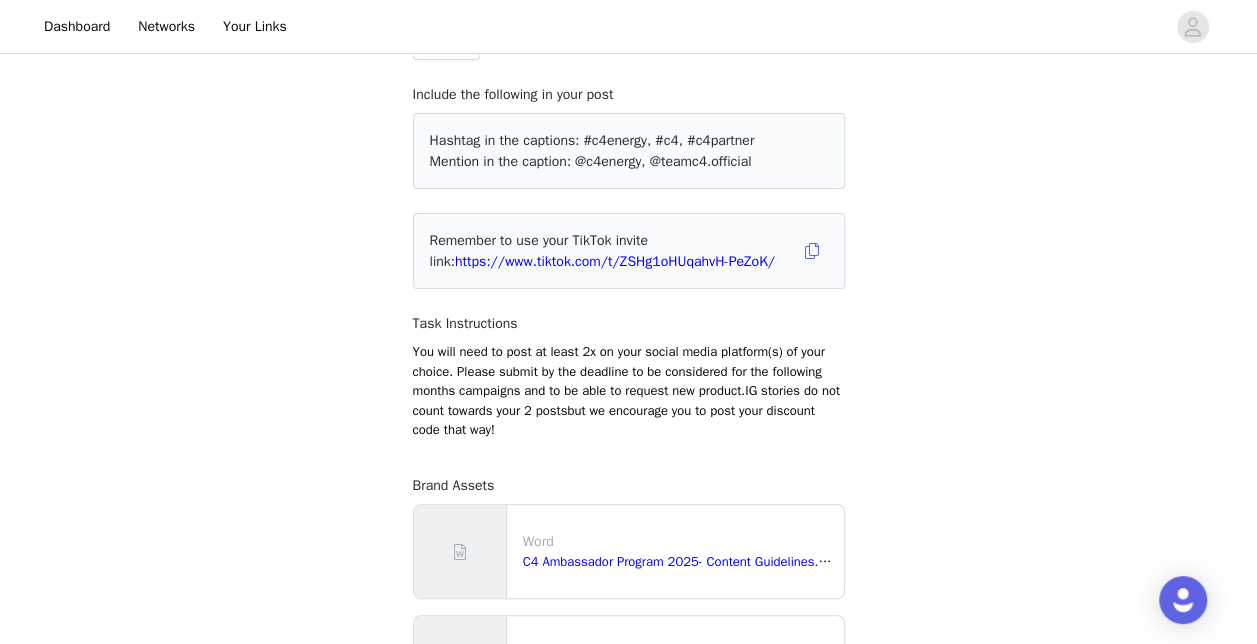 scroll, scrollTop: 0, scrollLeft: 0, axis: both 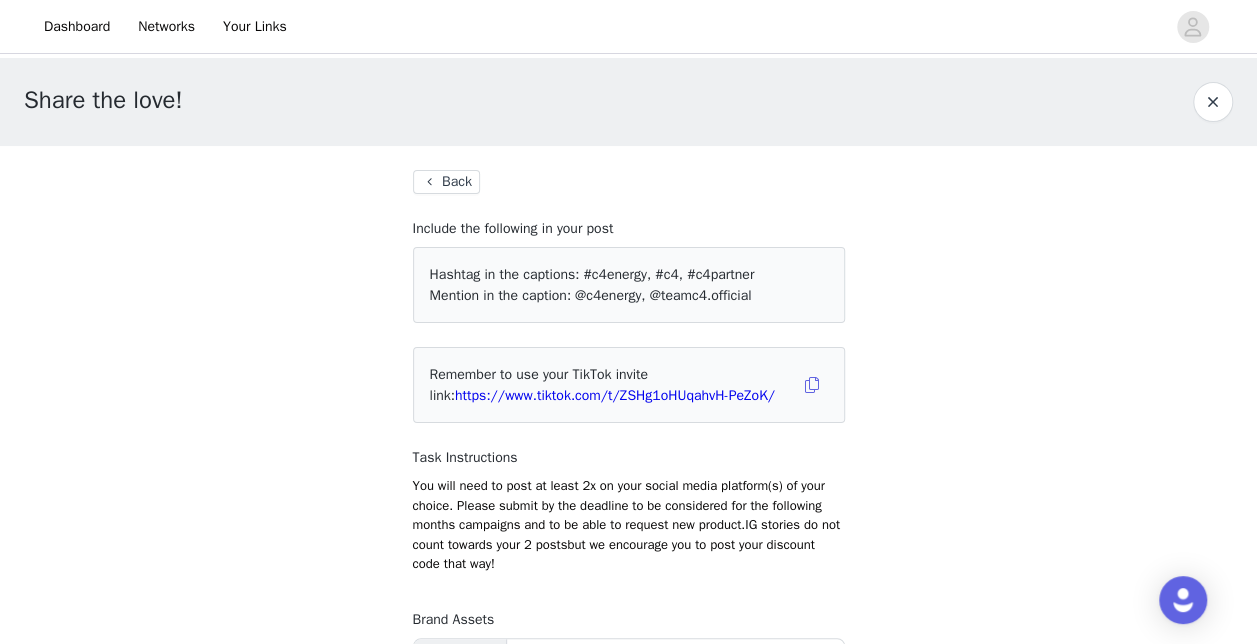 click on "Back" at bounding box center (446, 182) 